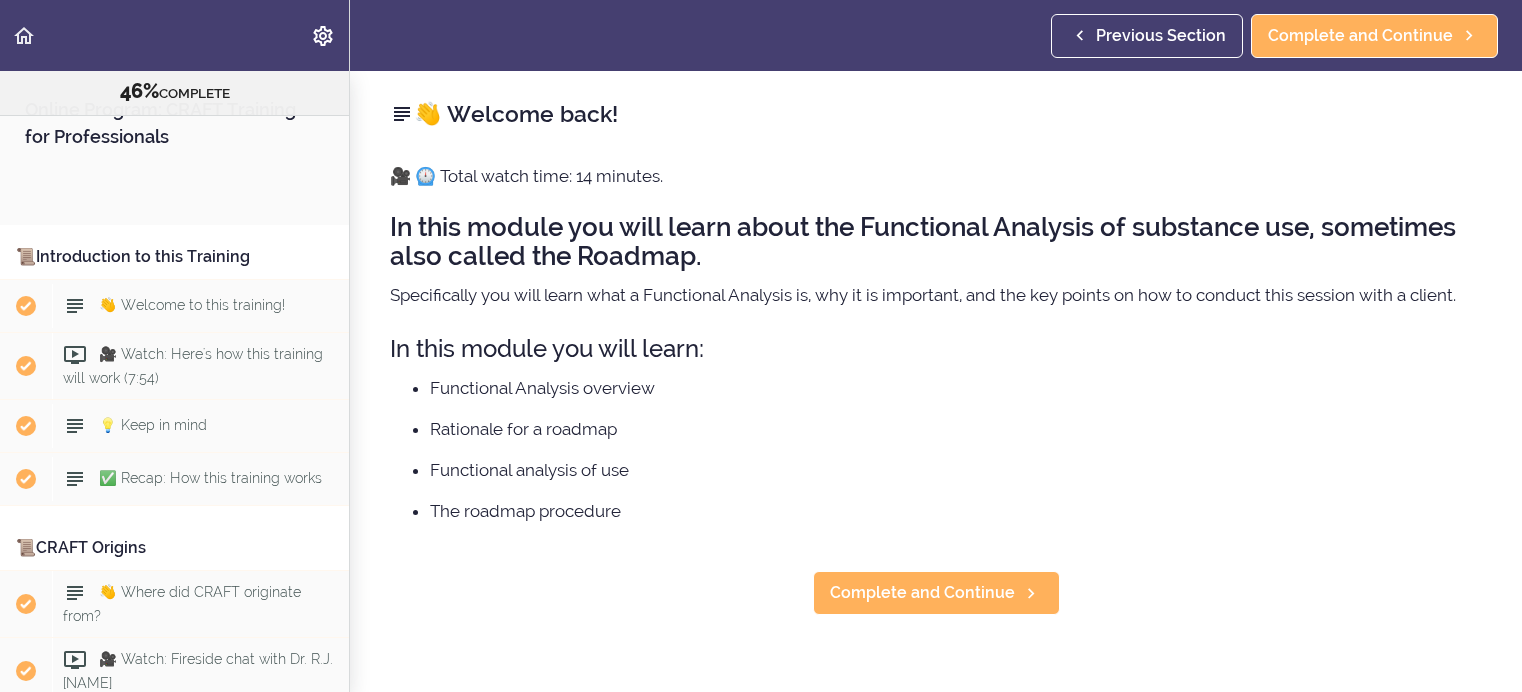 scroll, scrollTop: 0, scrollLeft: 0, axis: both 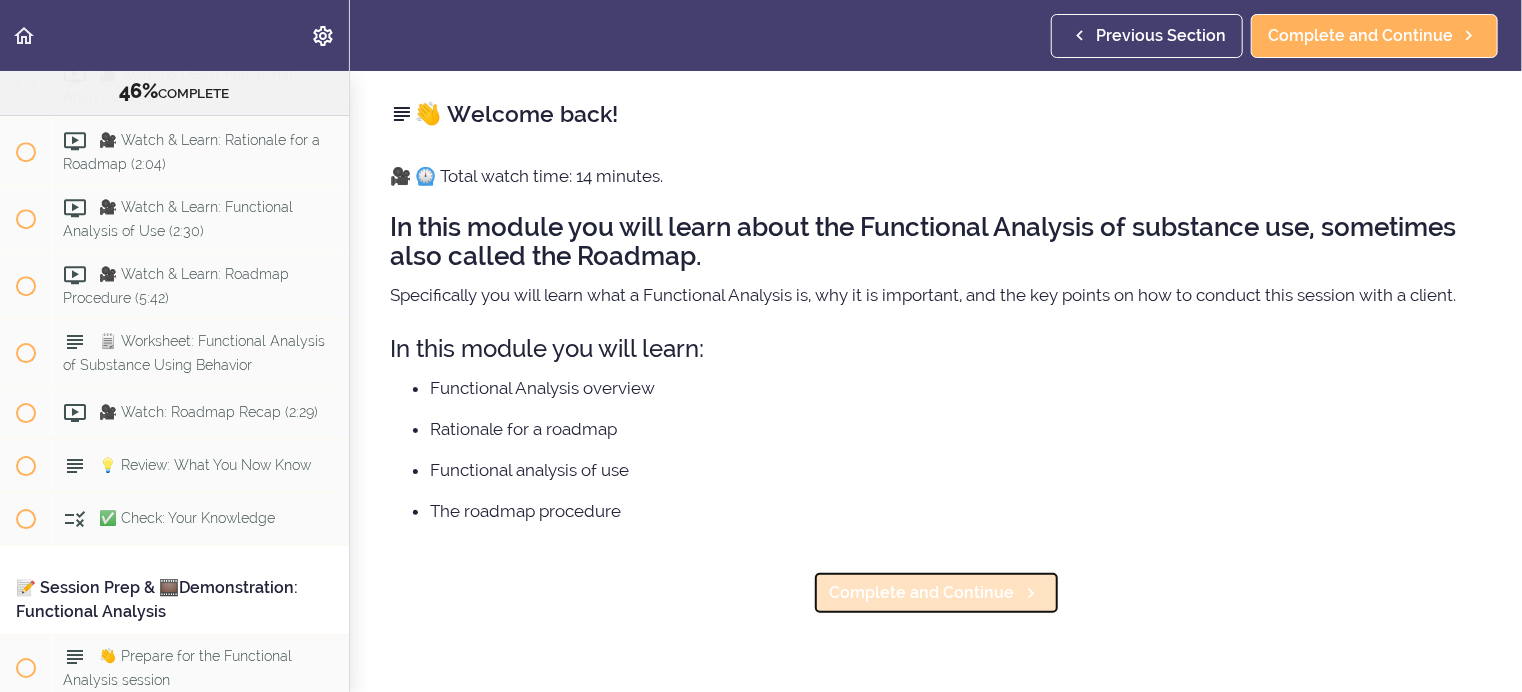 click on "Complete and Continue" at bounding box center [922, 593] 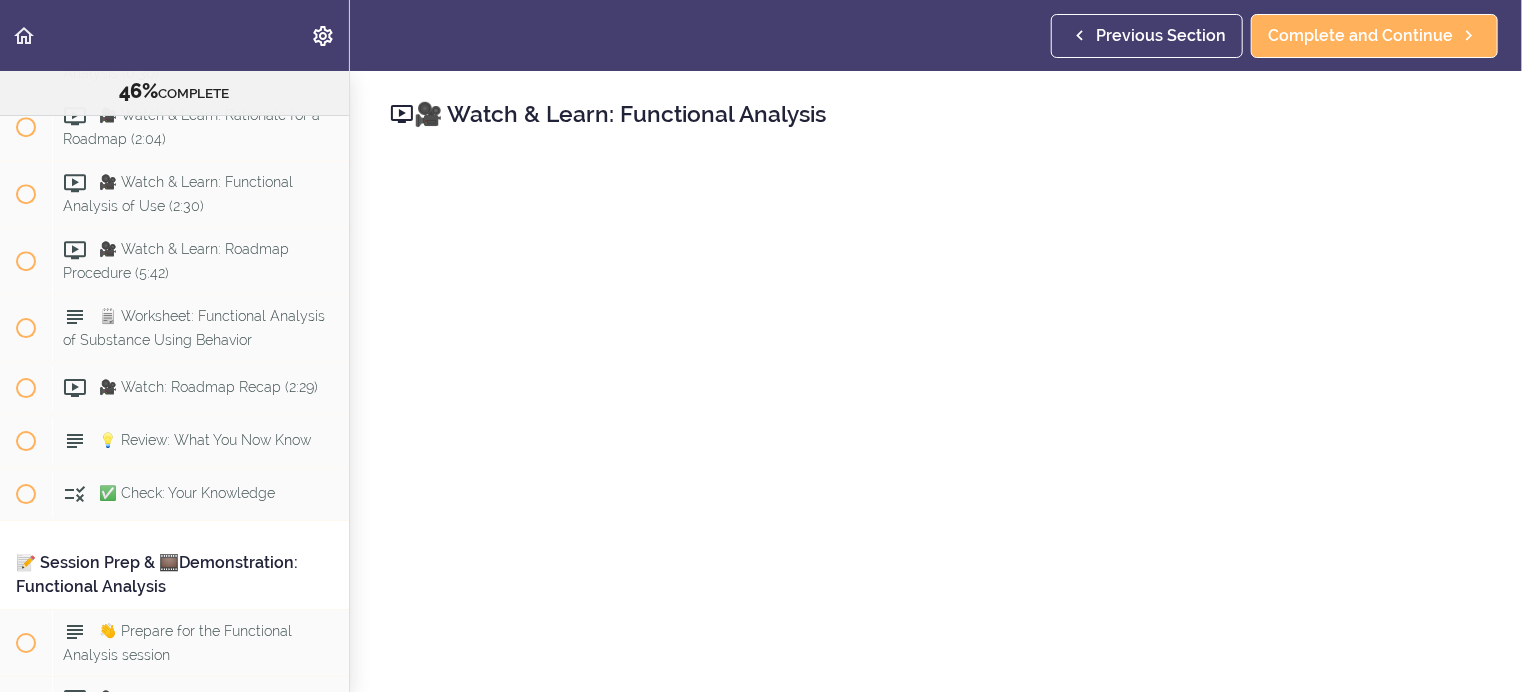 scroll, scrollTop: 6934, scrollLeft: 0, axis: vertical 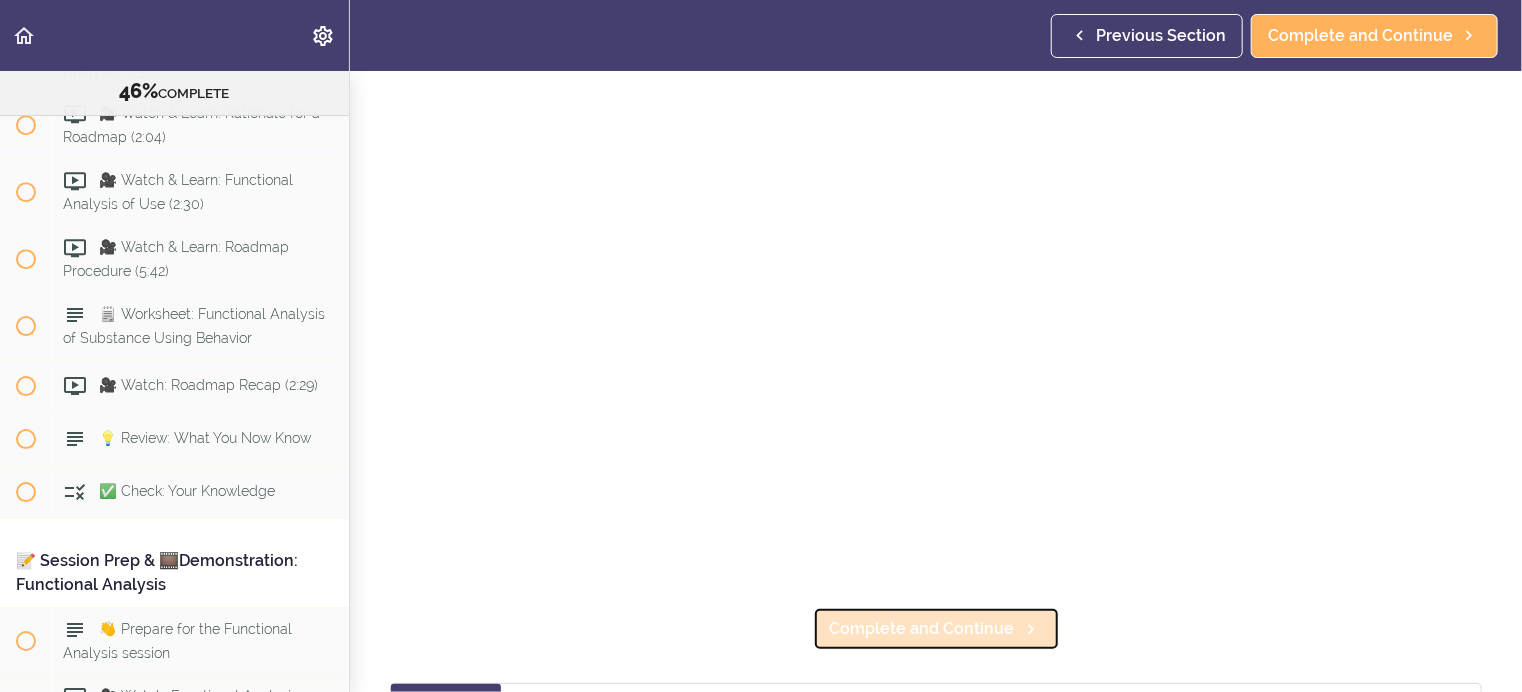 click on "Complete and Continue" at bounding box center (922, 629) 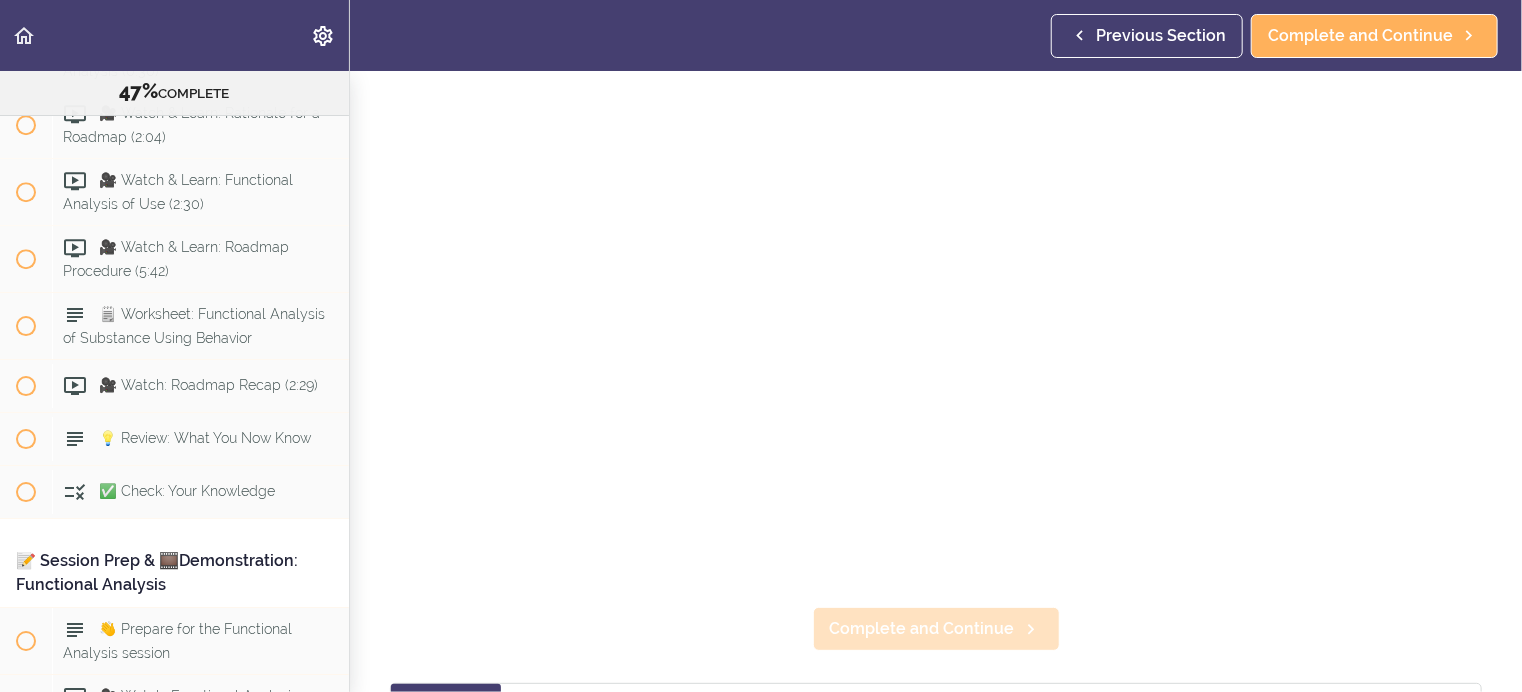 scroll, scrollTop: 0, scrollLeft: 0, axis: both 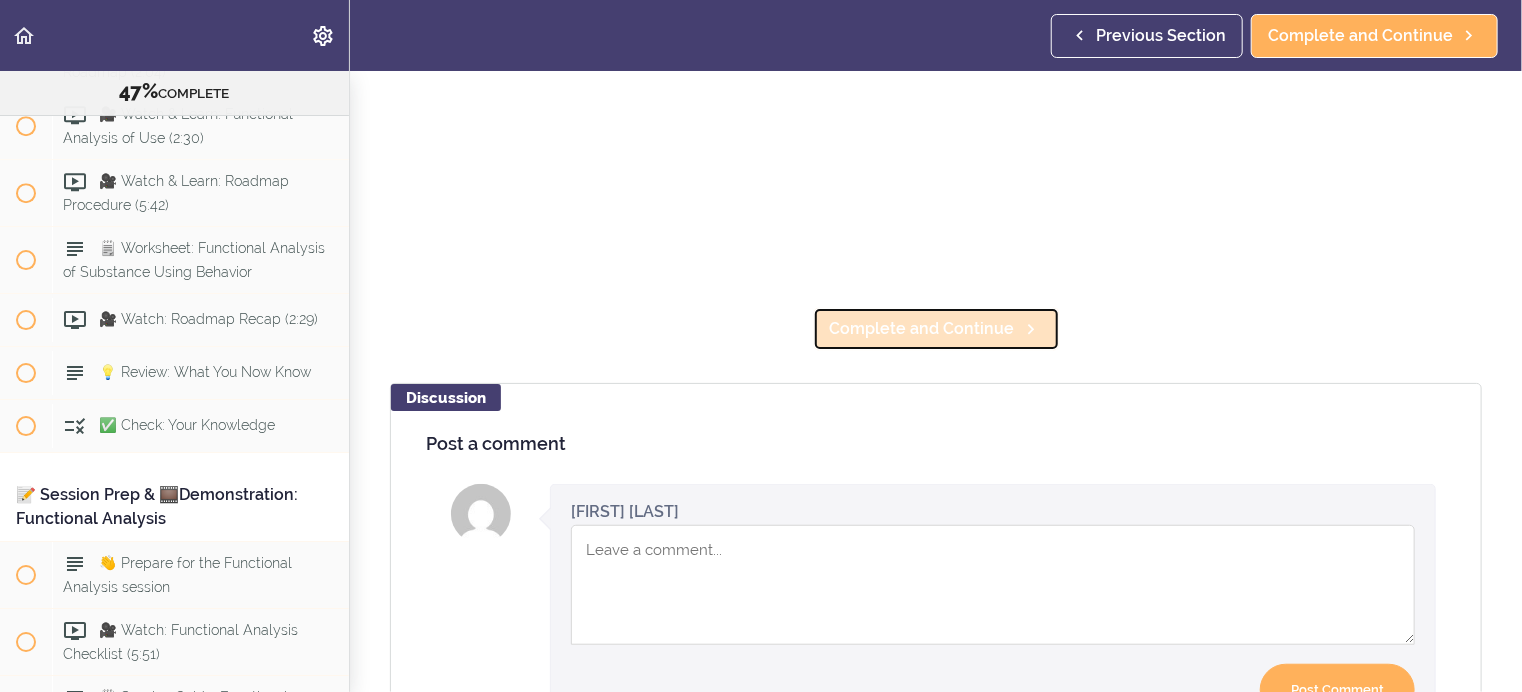 click on "Complete and Continue" at bounding box center [922, 329] 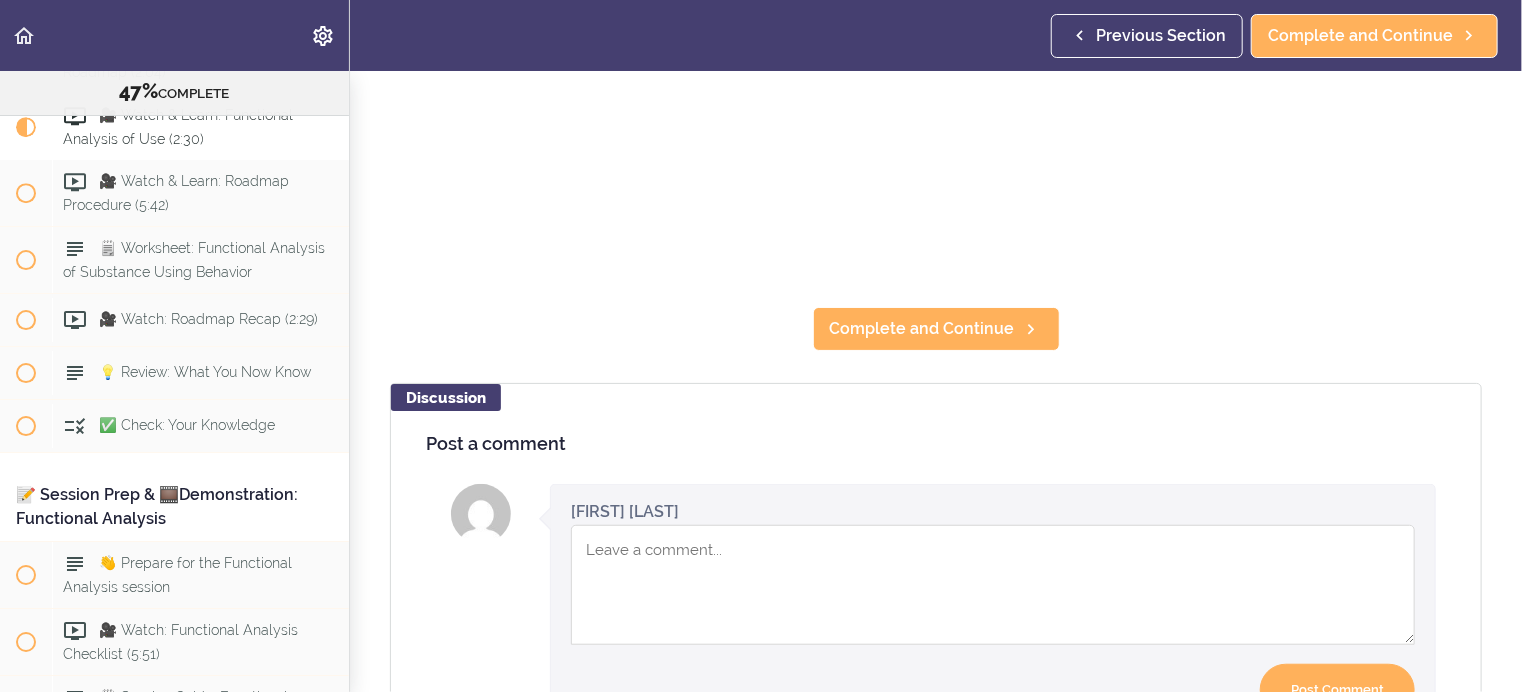 scroll, scrollTop: 0, scrollLeft: 0, axis: both 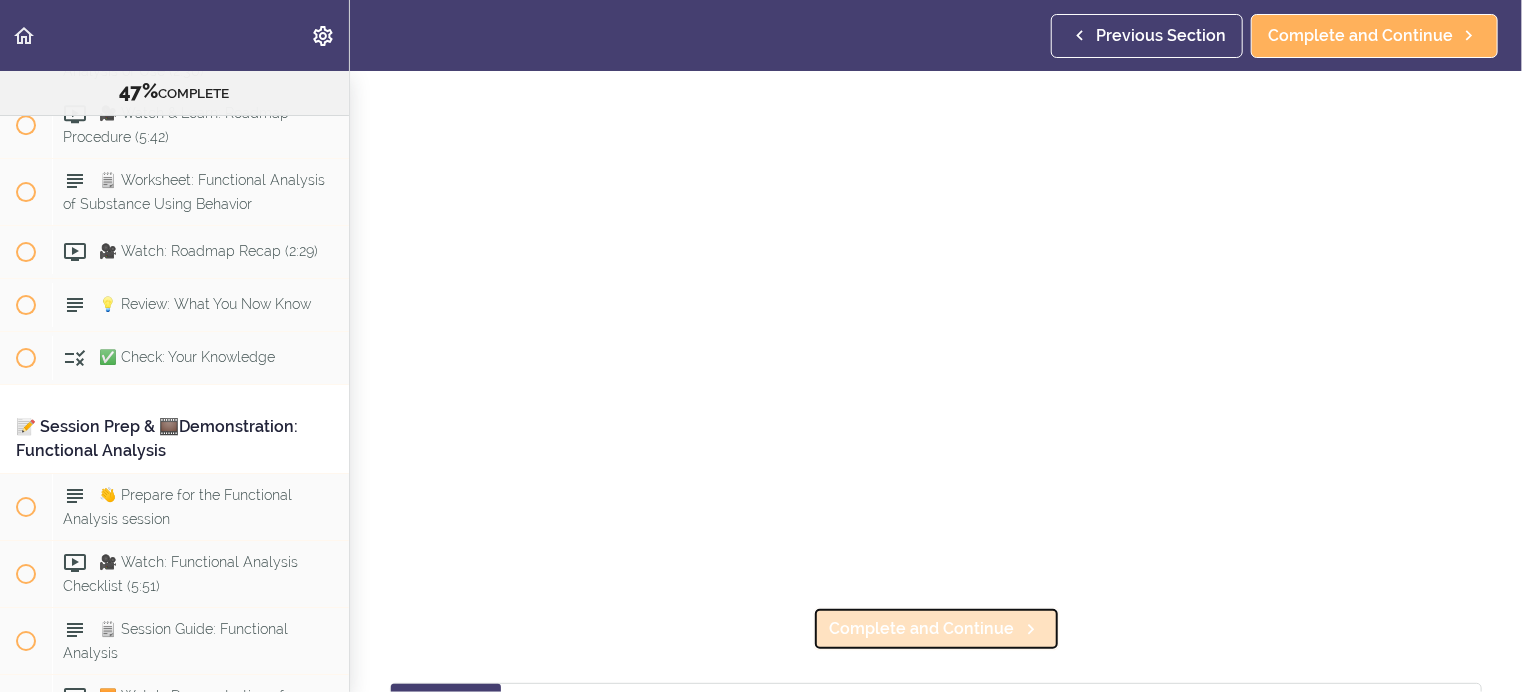 click on "Complete and Continue" at bounding box center (922, 629) 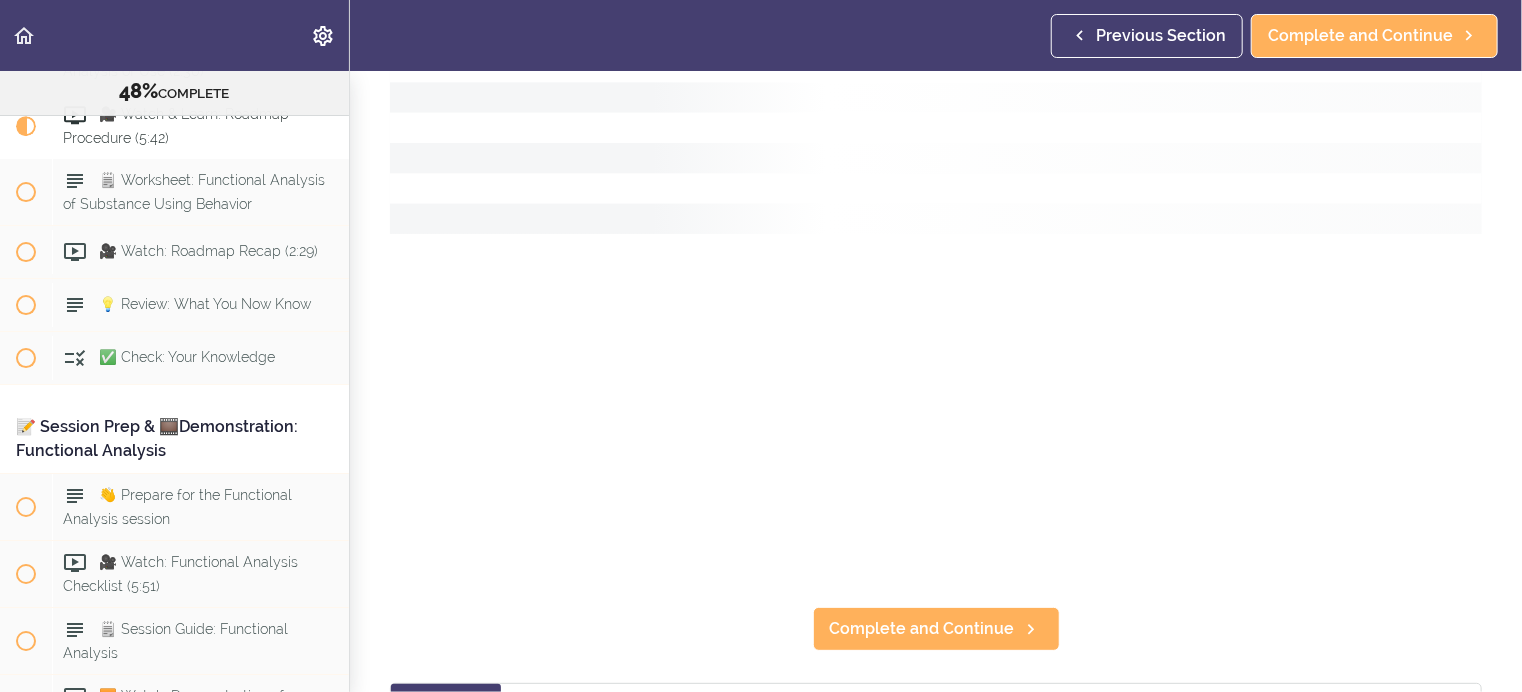 scroll, scrollTop: 0, scrollLeft: 0, axis: both 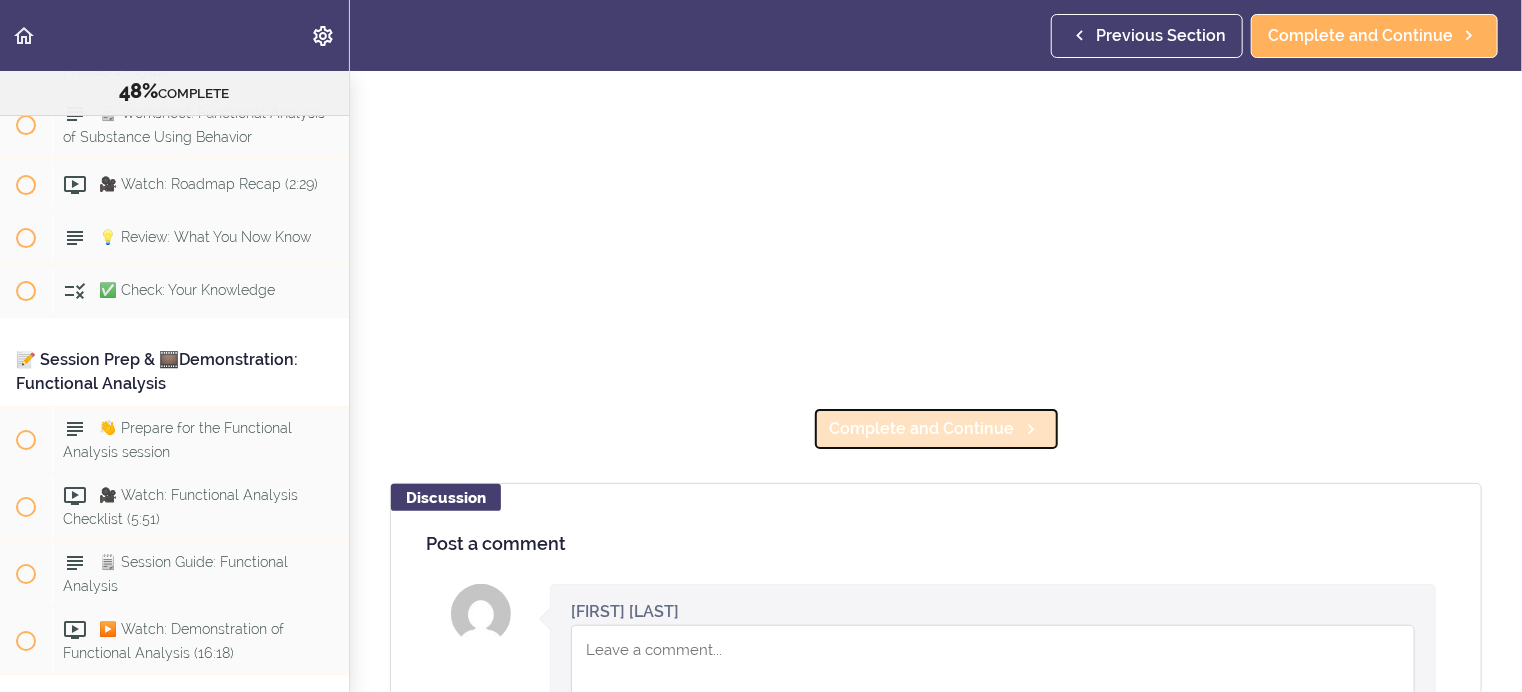 click on "Complete and Continue" at bounding box center [922, 429] 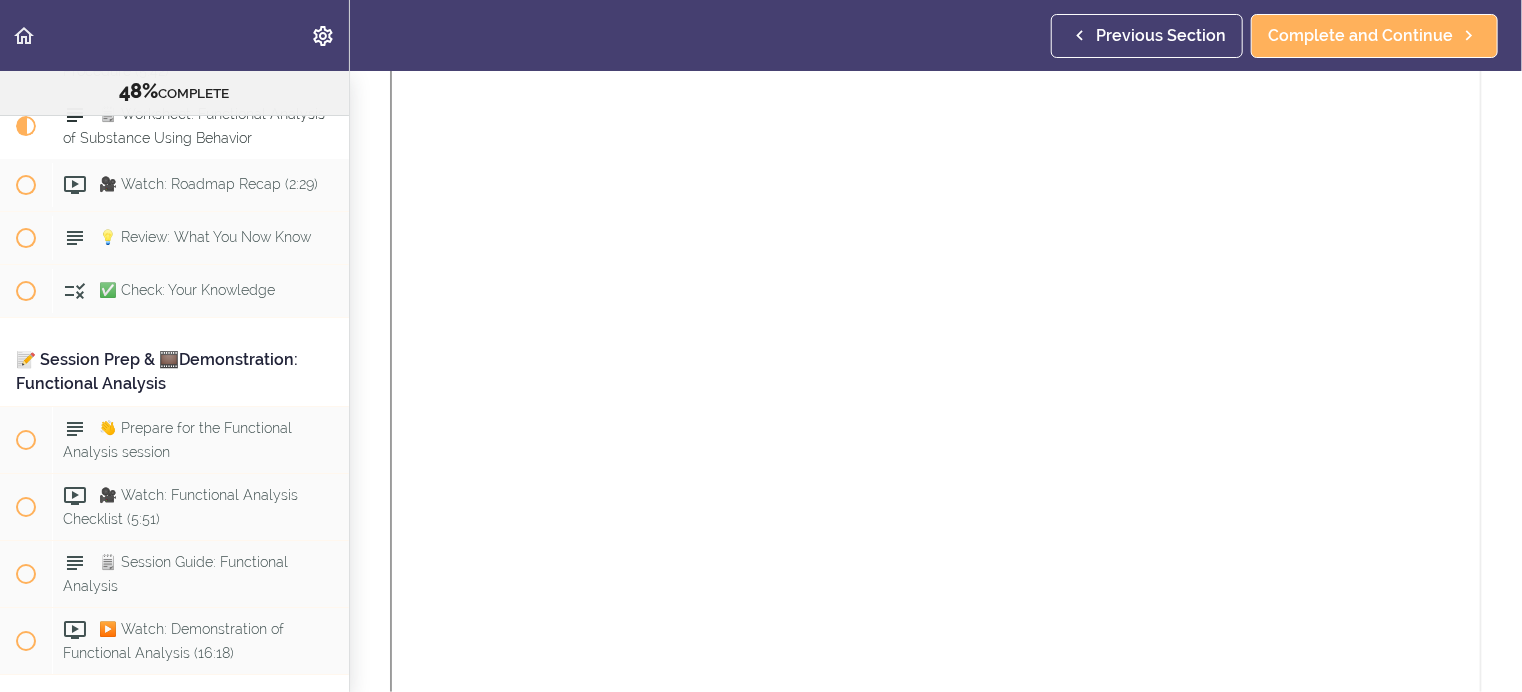 scroll, scrollTop: 0, scrollLeft: 0, axis: both 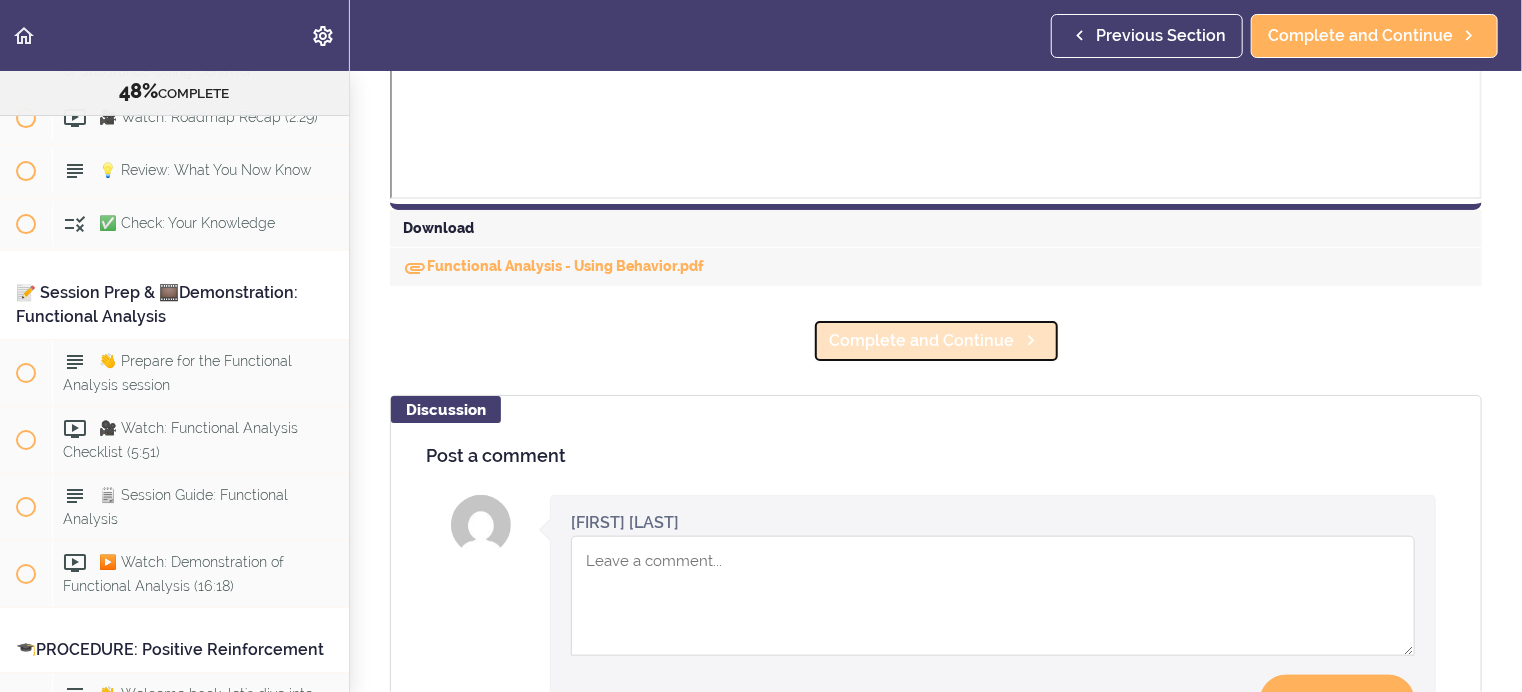 click on "Complete and Continue" at bounding box center [922, 341] 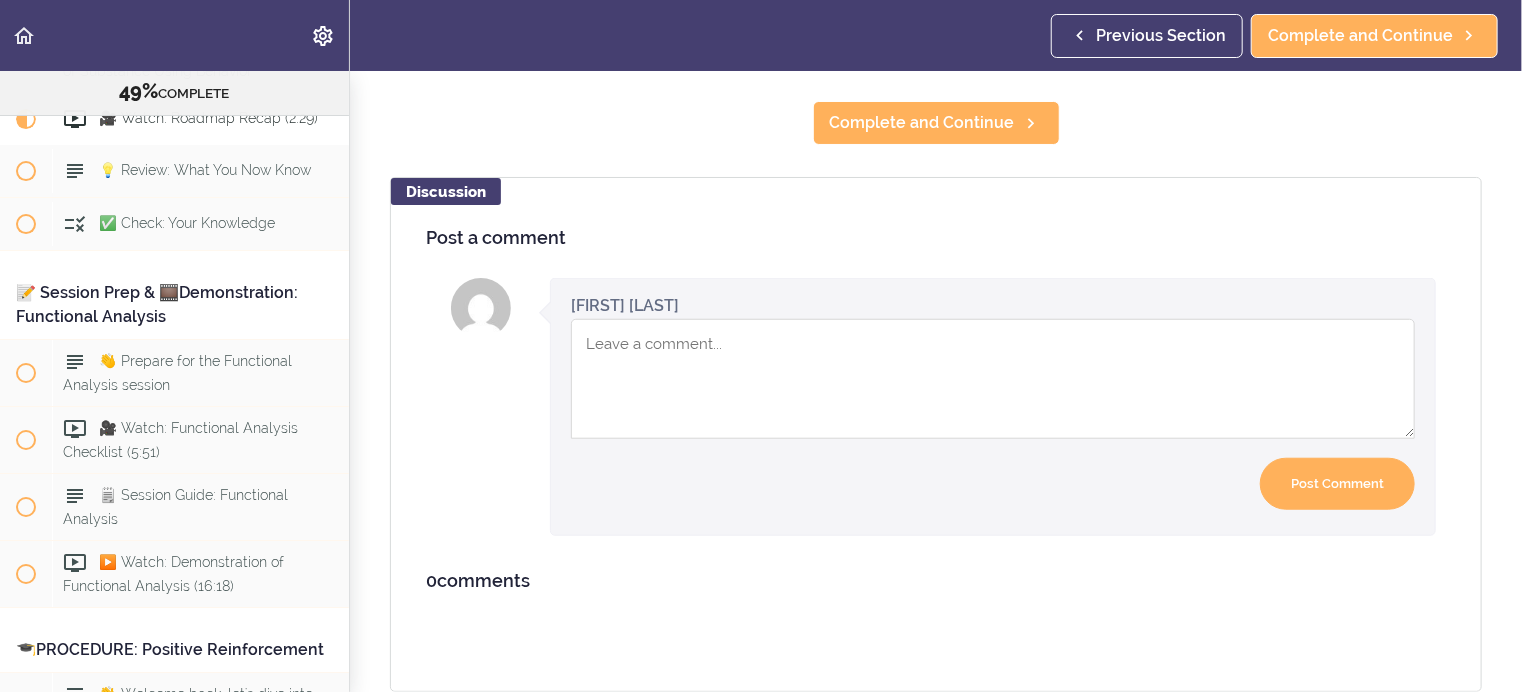 scroll, scrollTop: 0, scrollLeft: 0, axis: both 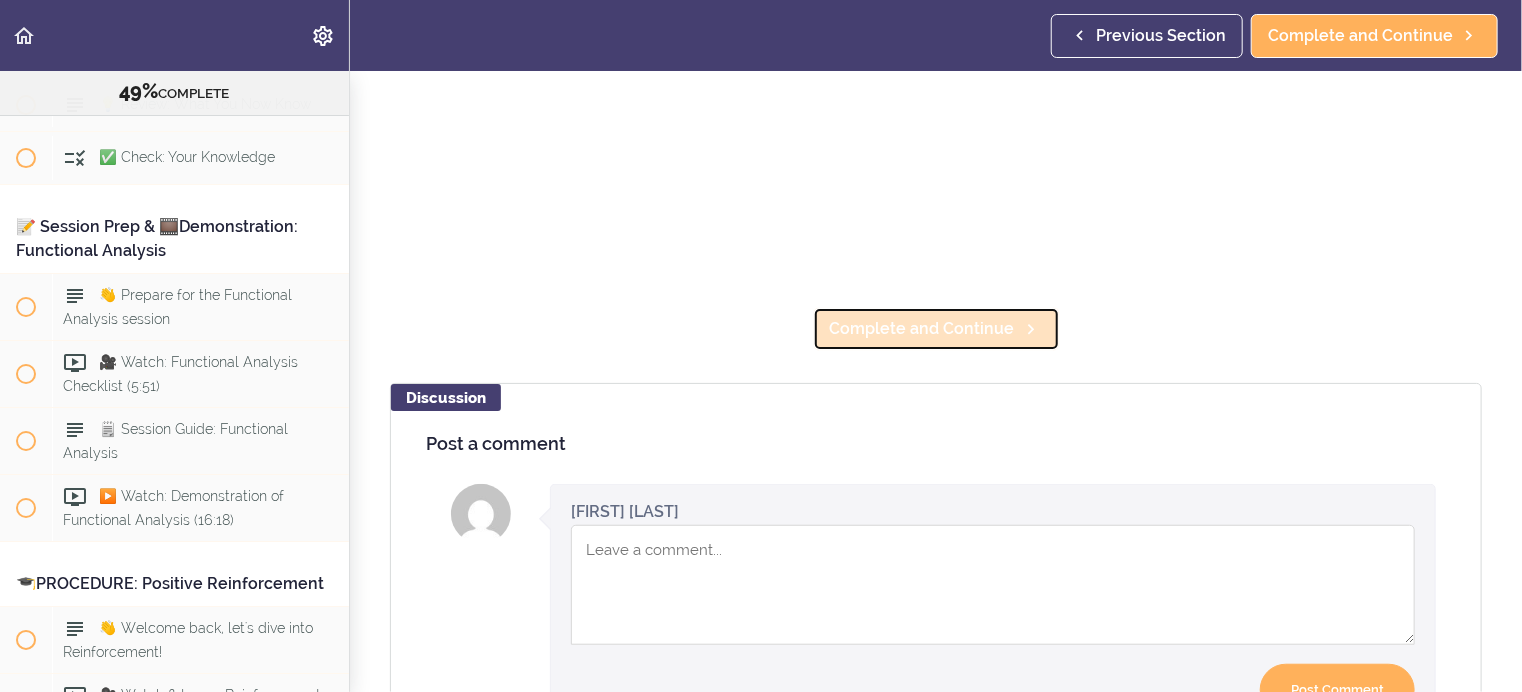 click on "Complete and Continue" at bounding box center (922, 329) 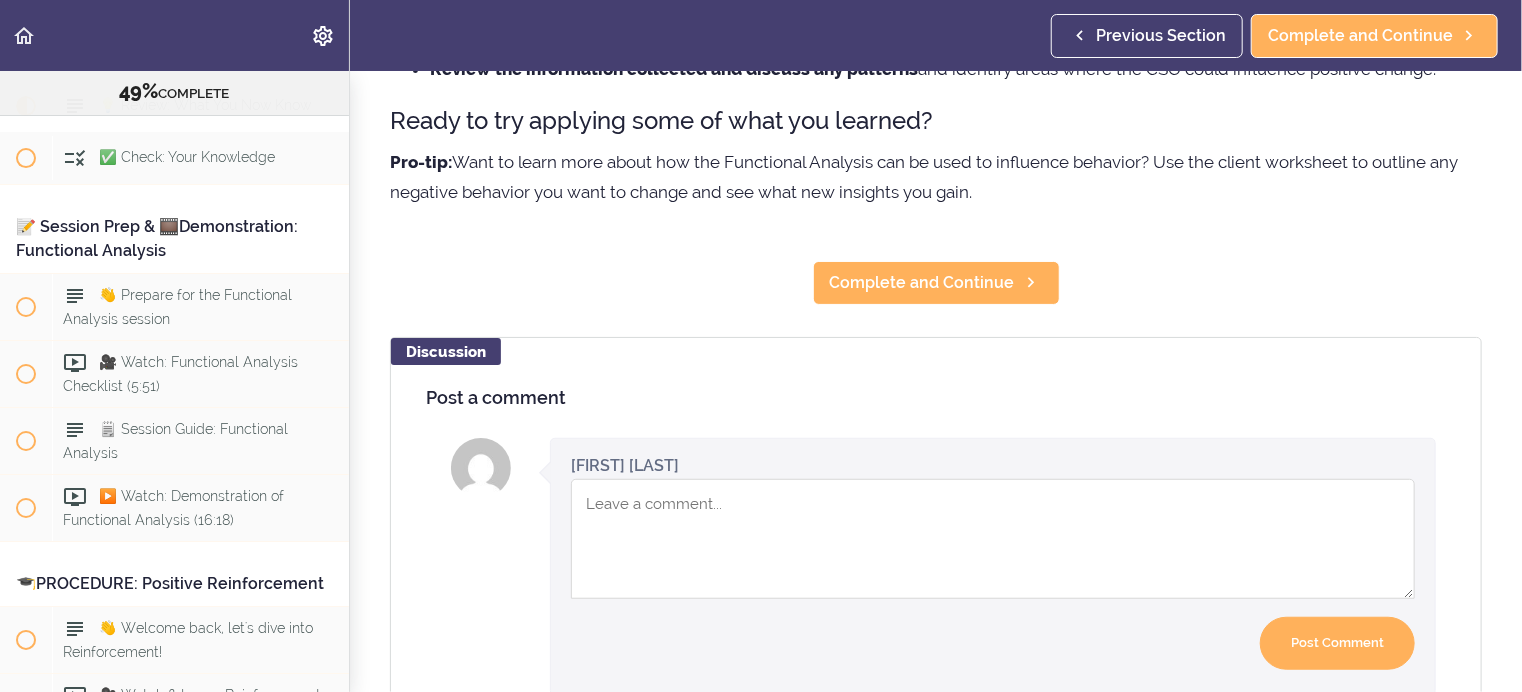 scroll, scrollTop: 0, scrollLeft: 0, axis: both 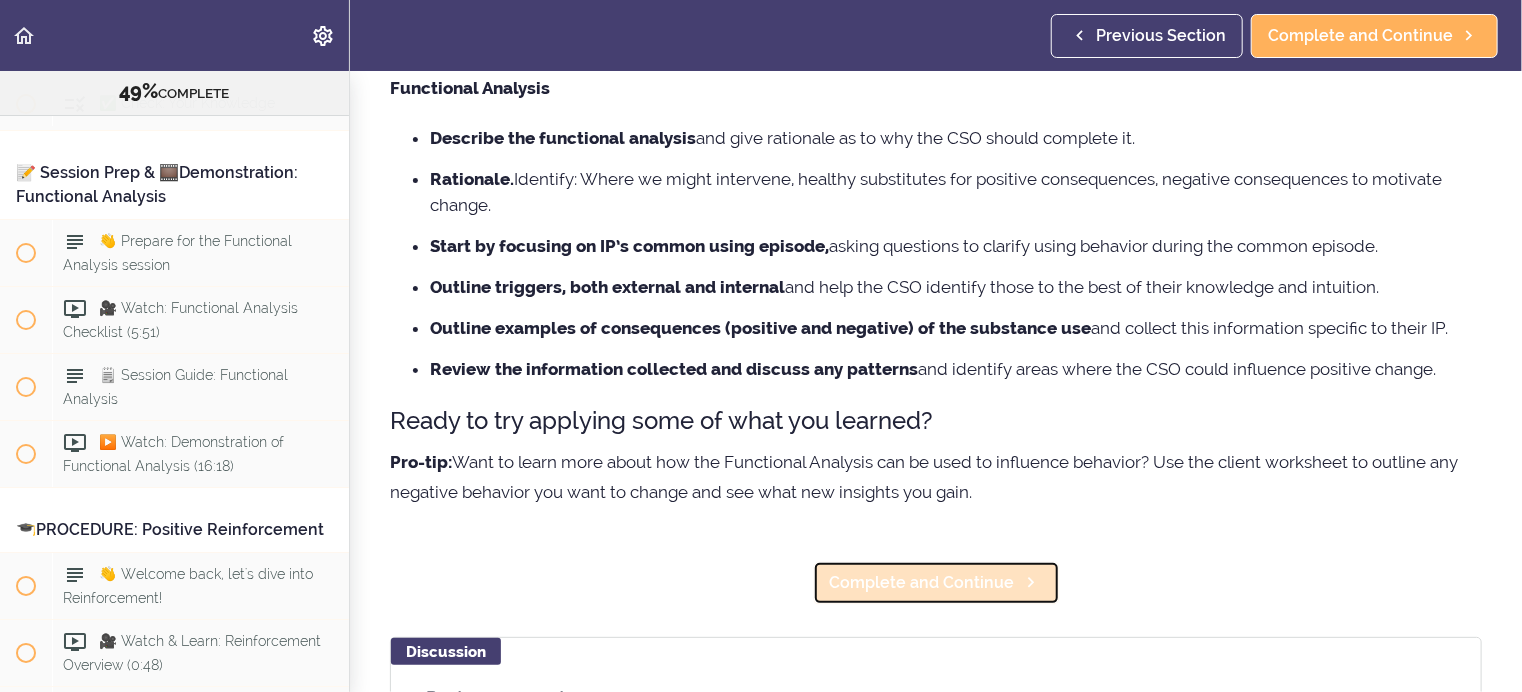 click on "Complete and Continue" at bounding box center (922, 583) 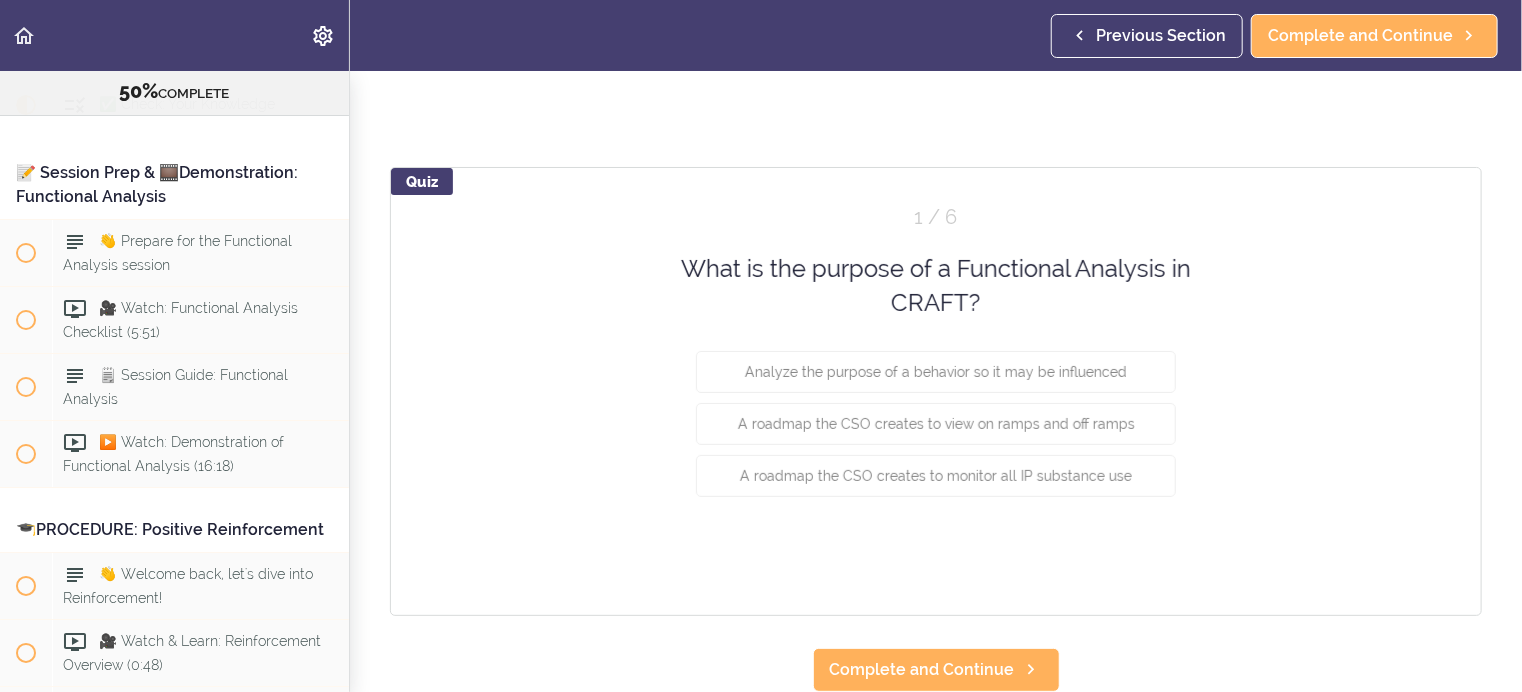 scroll, scrollTop: 0, scrollLeft: 0, axis: both 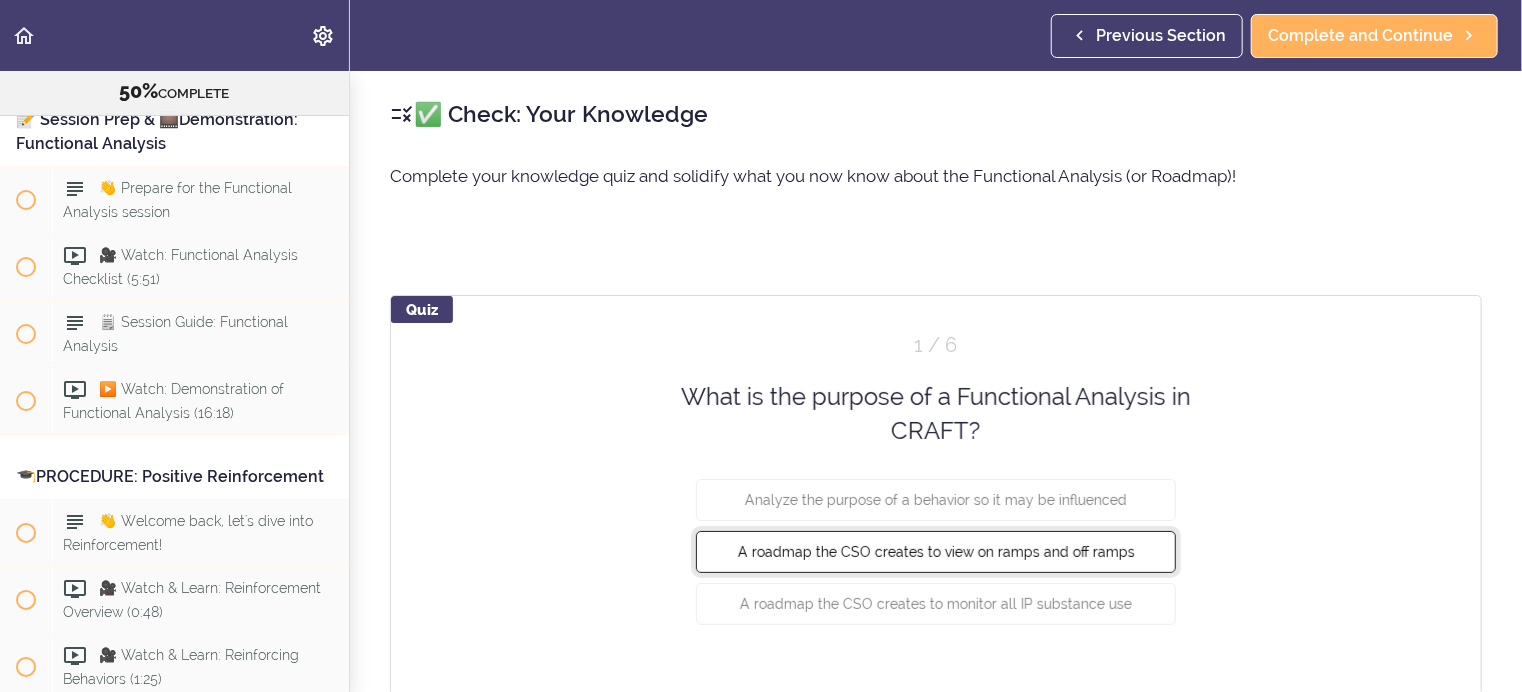 click on "A roadmap the CSO creates to view on ramps and off ramps" at bounding box center [936, 551] 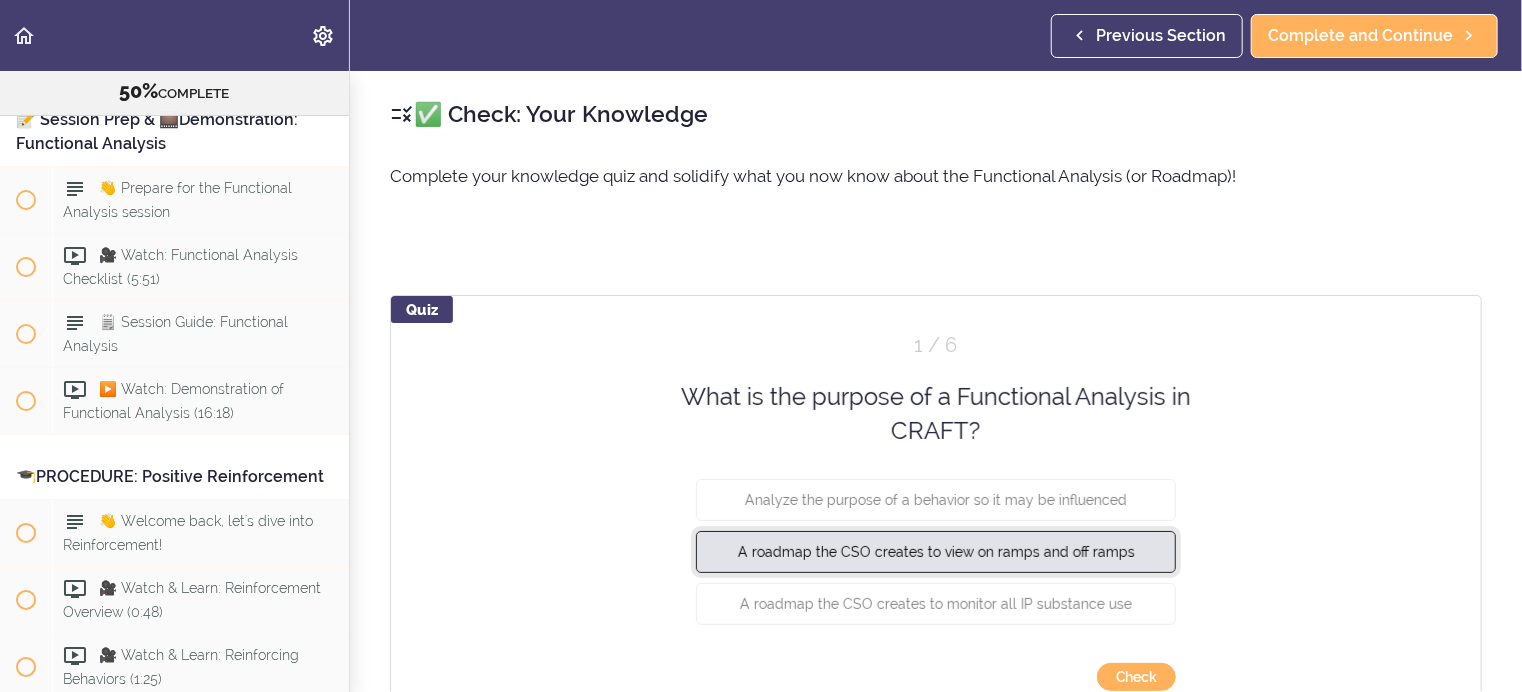 scroll, scrollTop: 142, scrollLeft: 0, axis: vertical 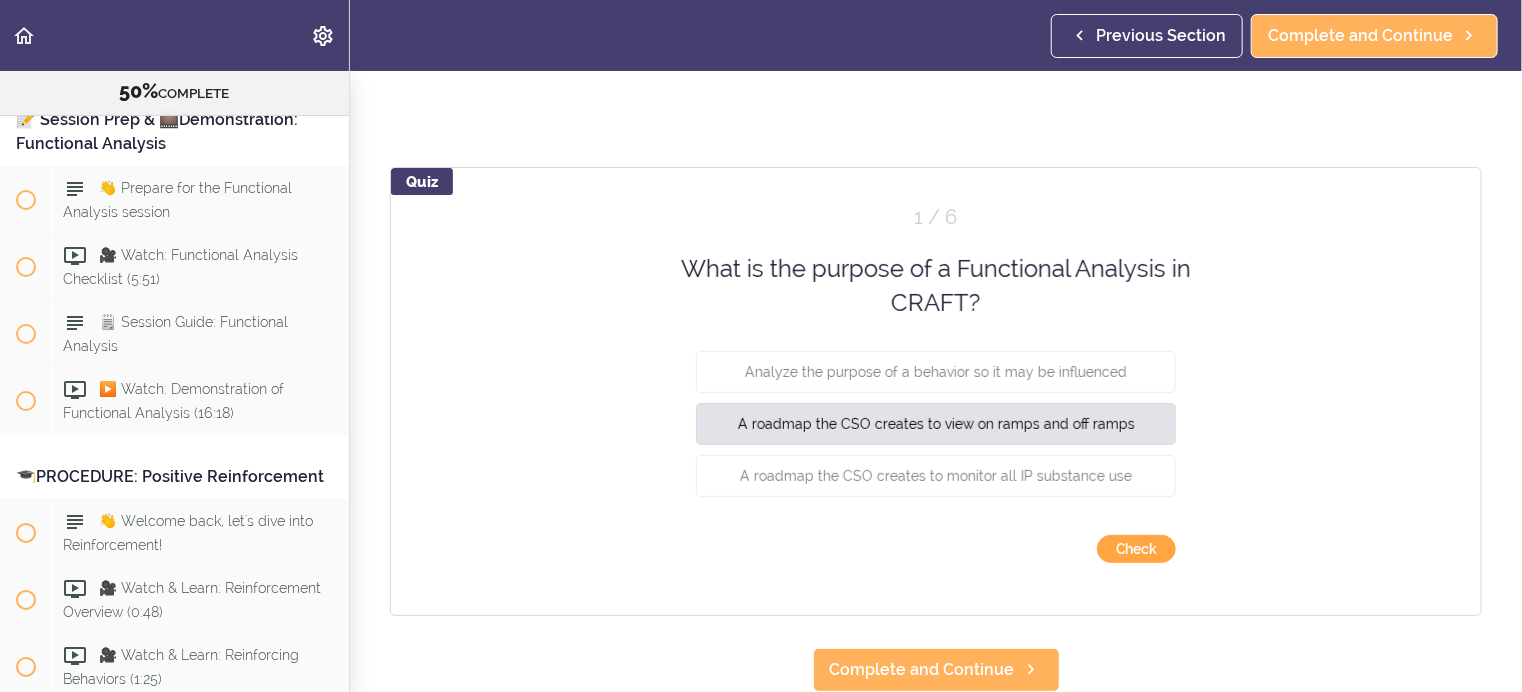 click on "Check" at bounding box center (1136, 549) 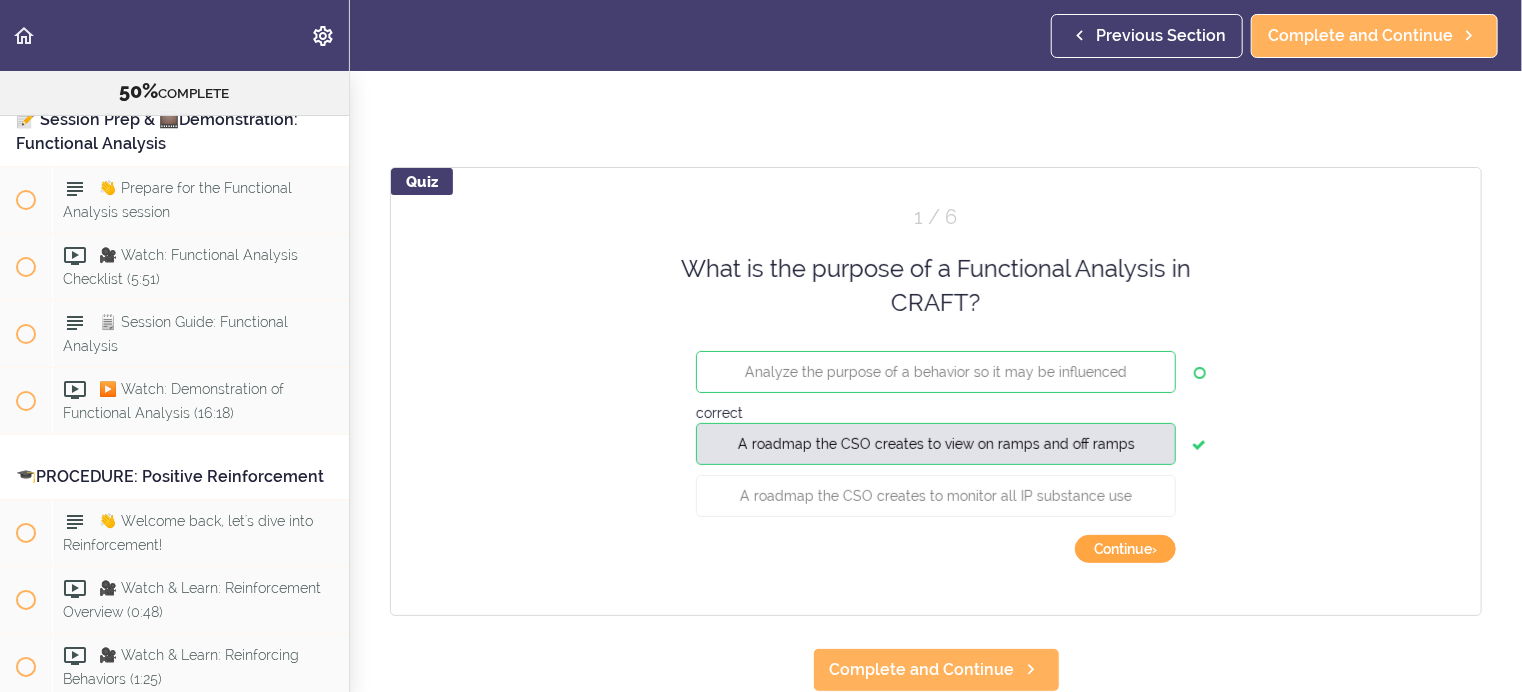 click on "Continue  ›" at bounding box center (1125, 549) 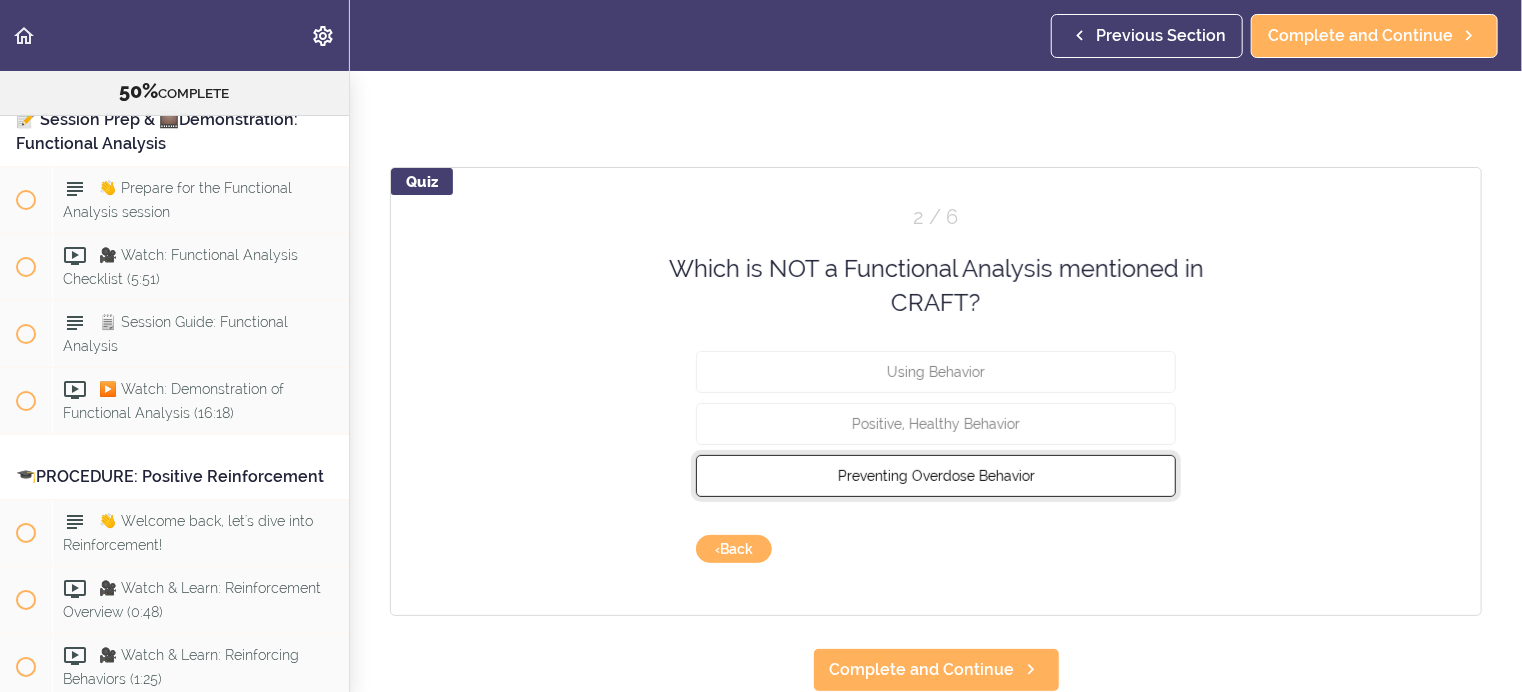 click on "Preventing Overdose Behavior" at bounding box center (936, 475) 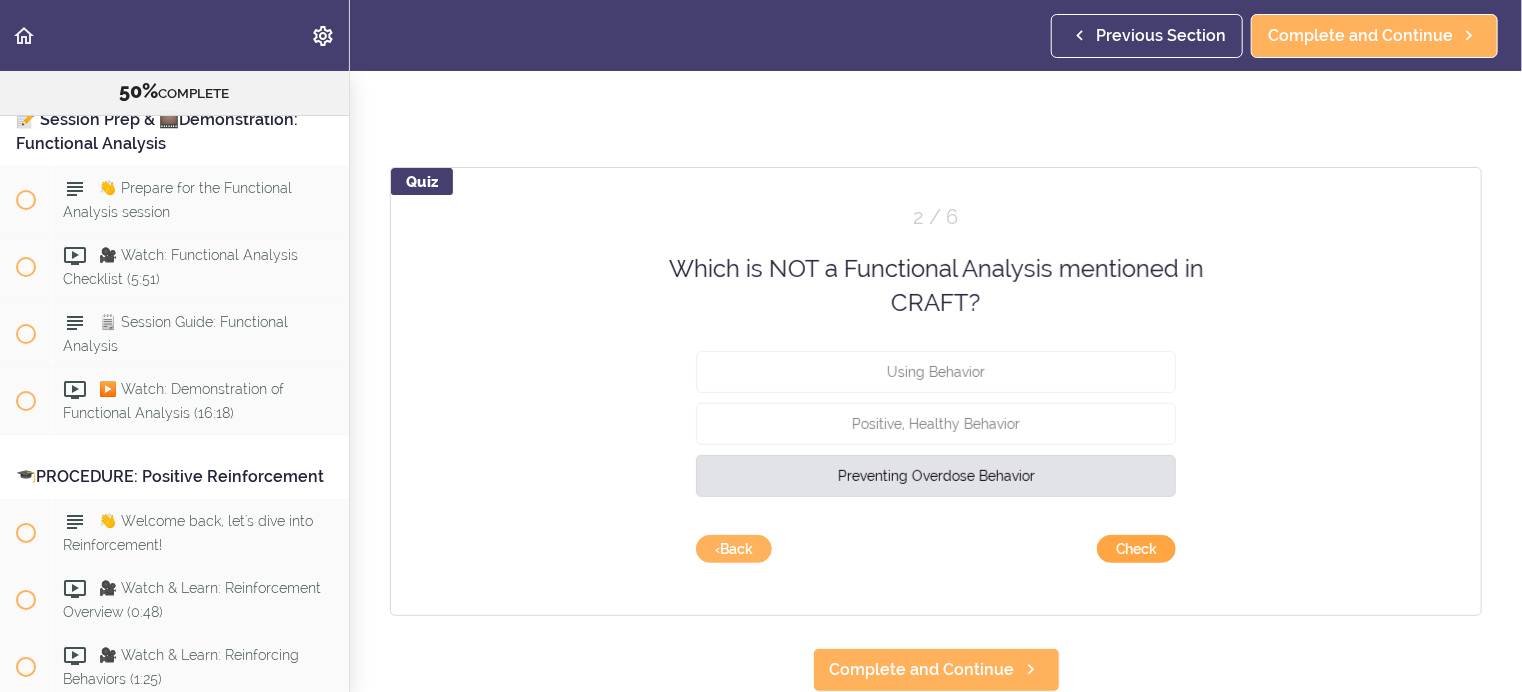 click on "Check" at bounding box center [1136, 549] 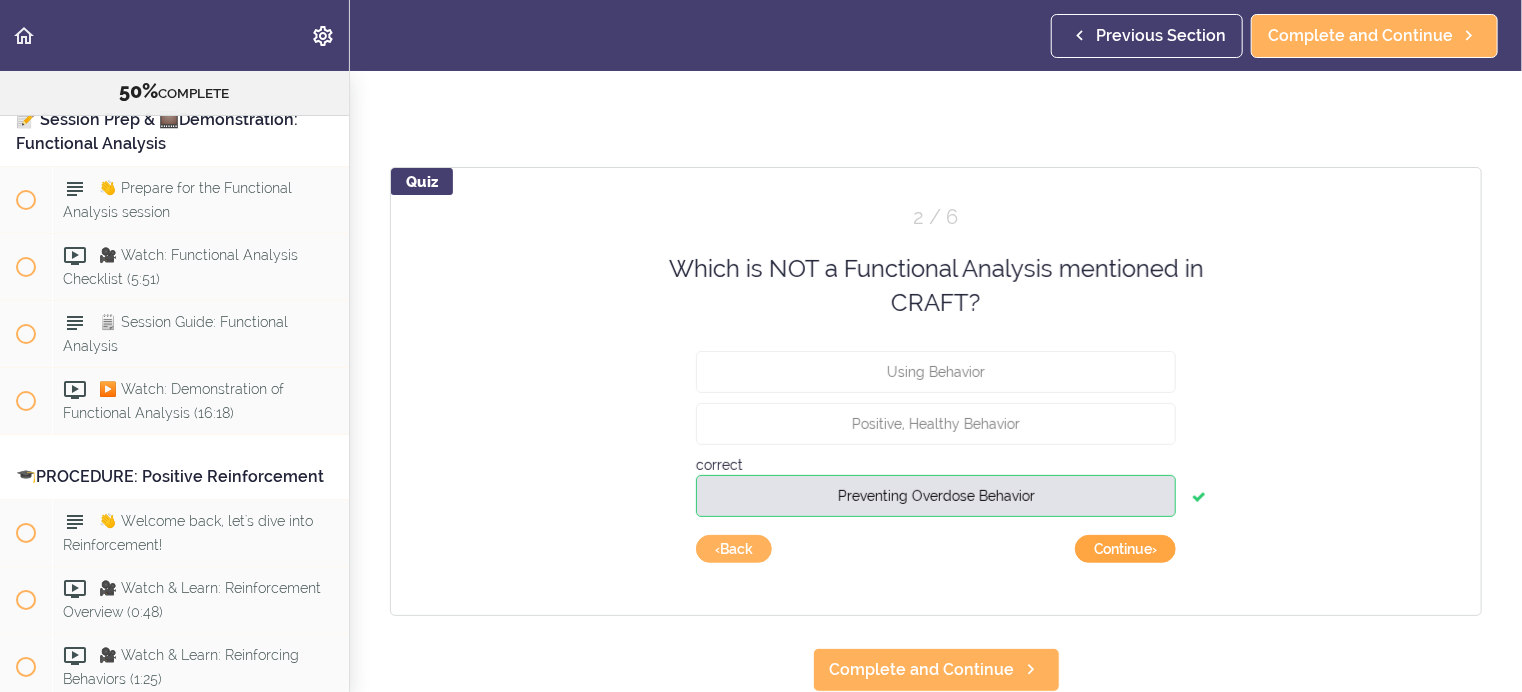 click on "Continue  ›" at bounding box center (1125, 549) 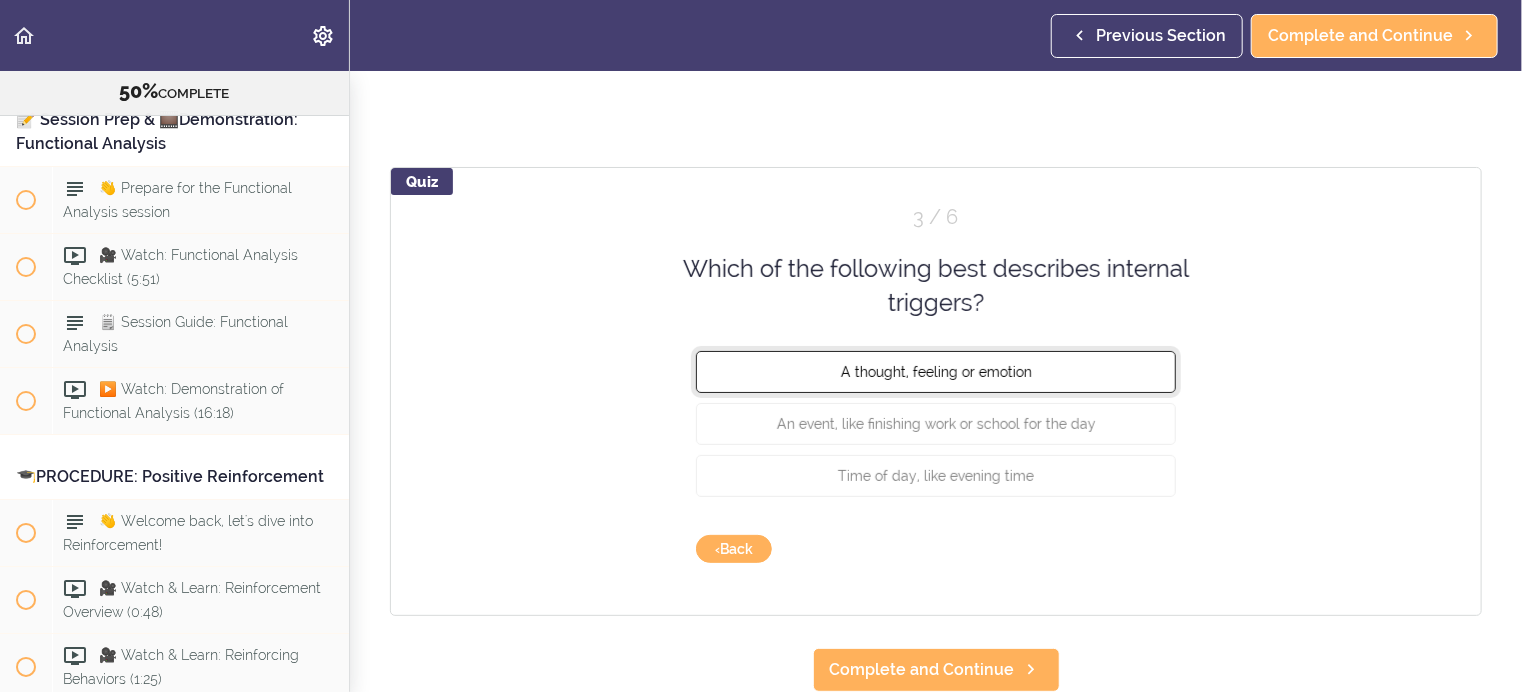 click on "A thought, feeling or emotion" at bounding box center [936, 371] 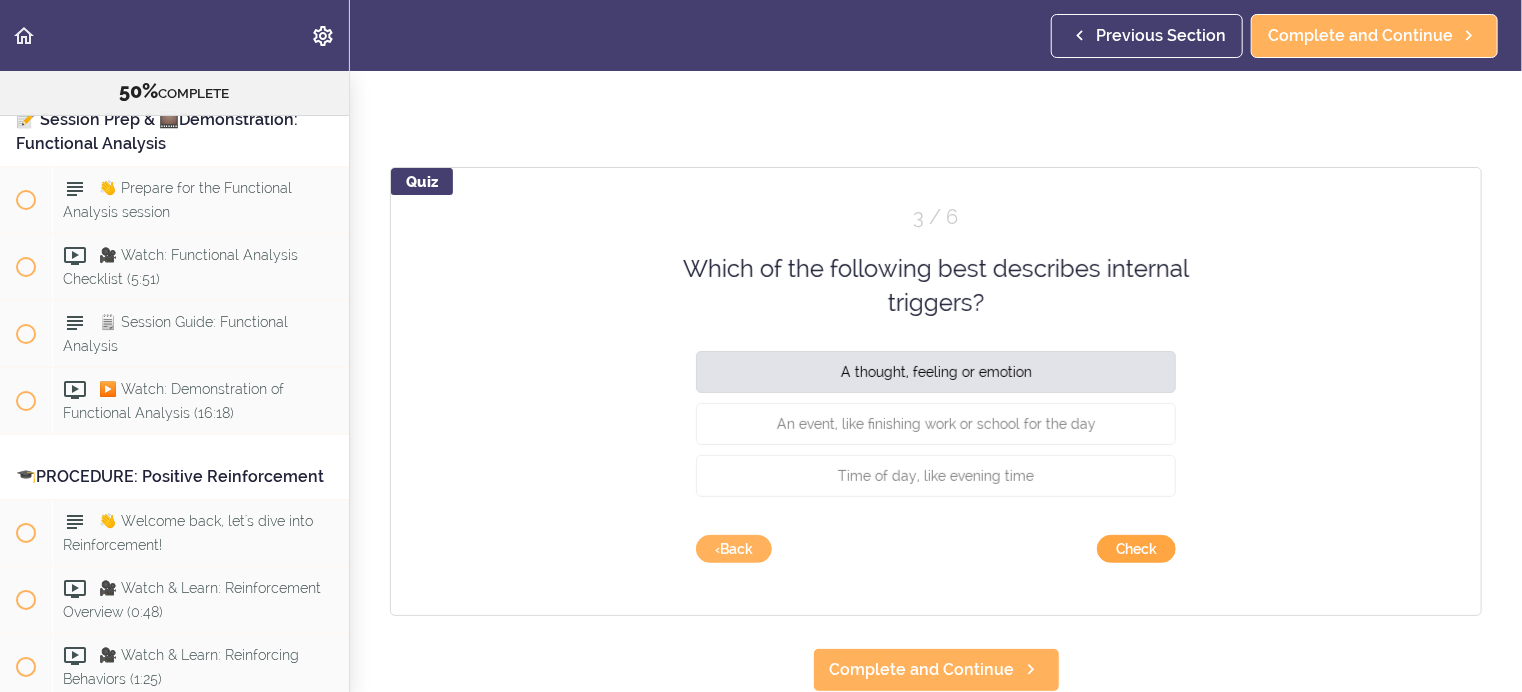 click on "Check" at bounding box center [1136, 549] 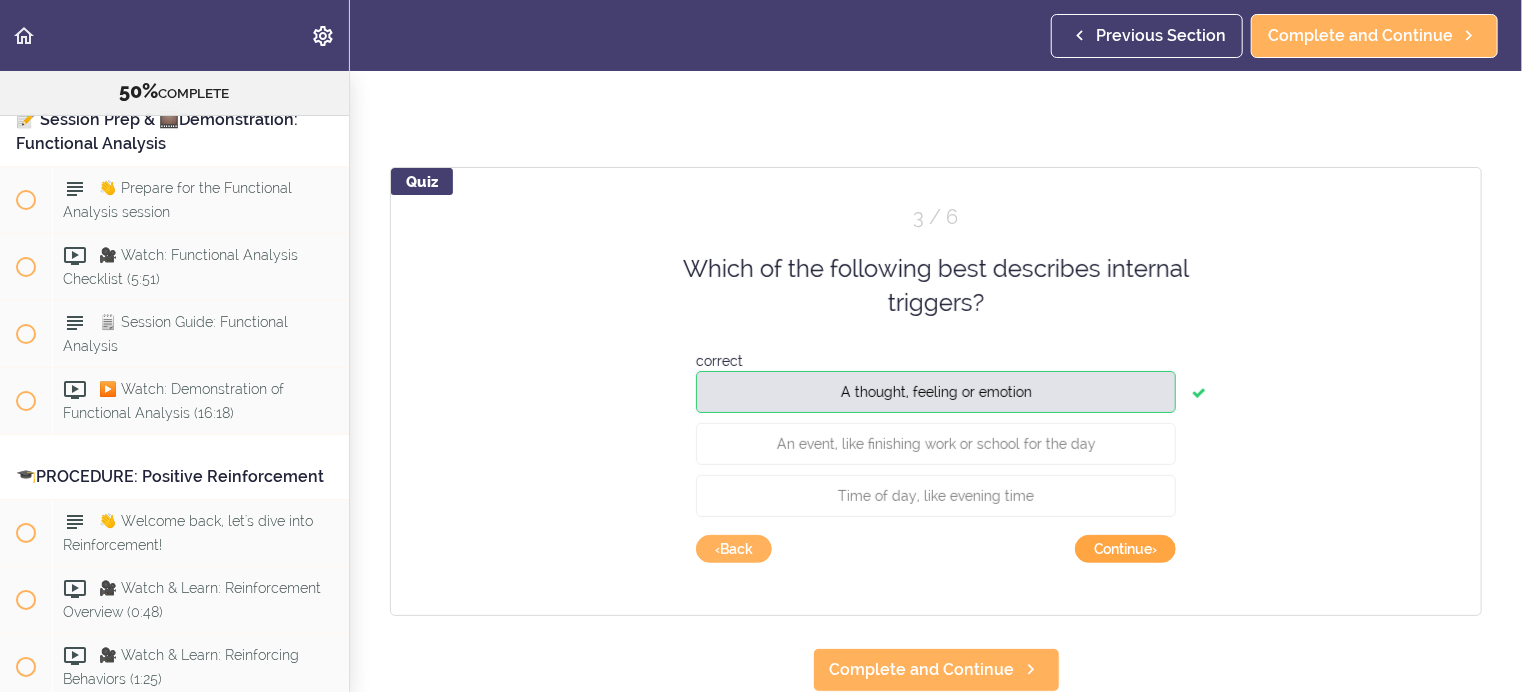 click on "Continue  ›" at bounding box center [1125, 549] 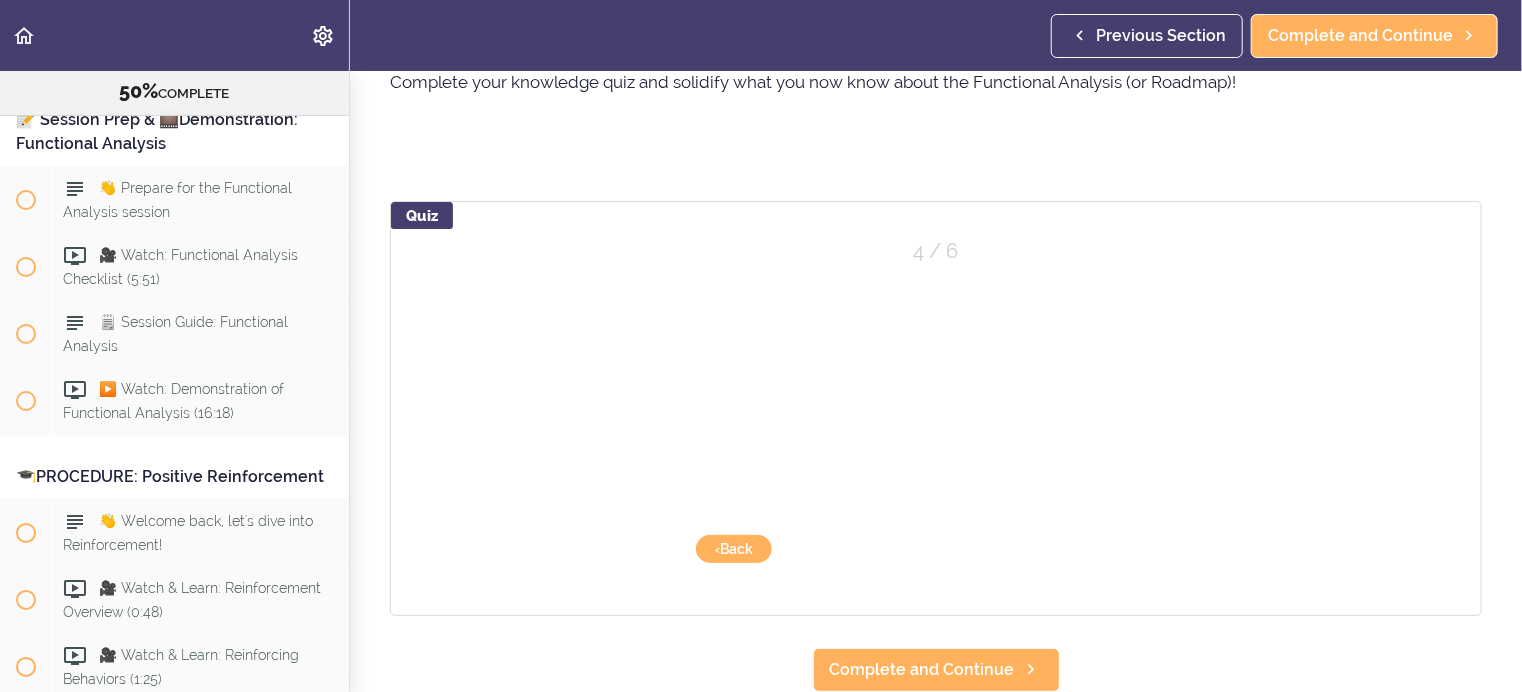 scroll, scrollTop: 108, scrollLeft: 0, axis: vertical 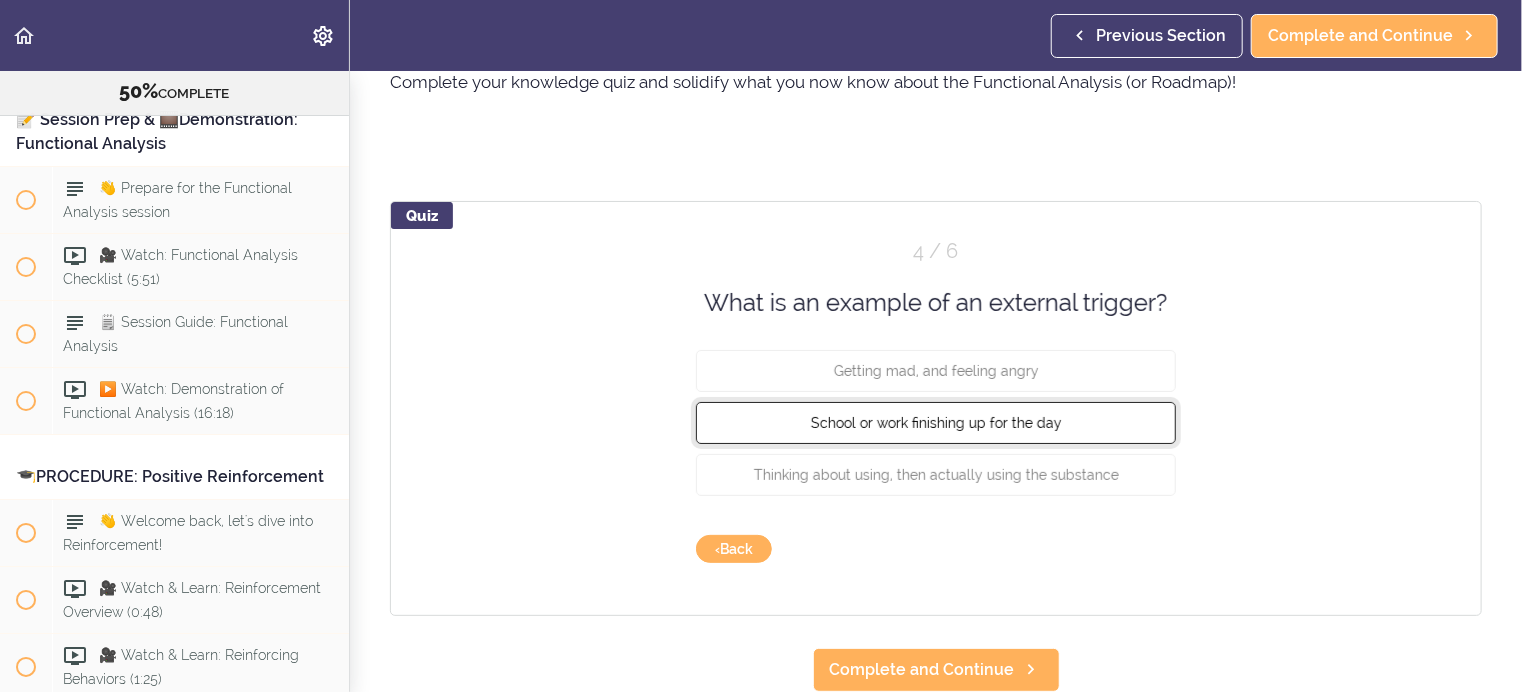 click on "School or work finishing up for the day" at bounding box center (936, 423) 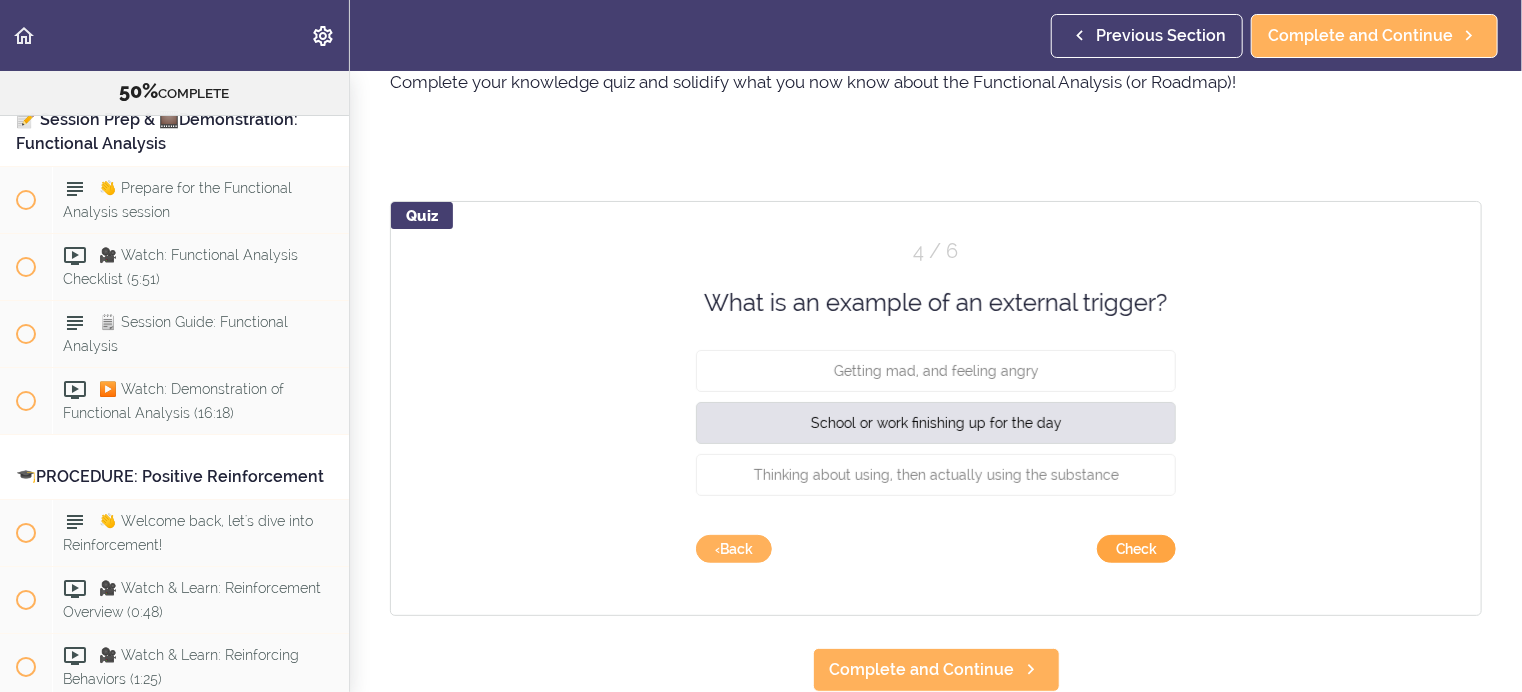 click on "Check" at bounding box center [1136, 549] 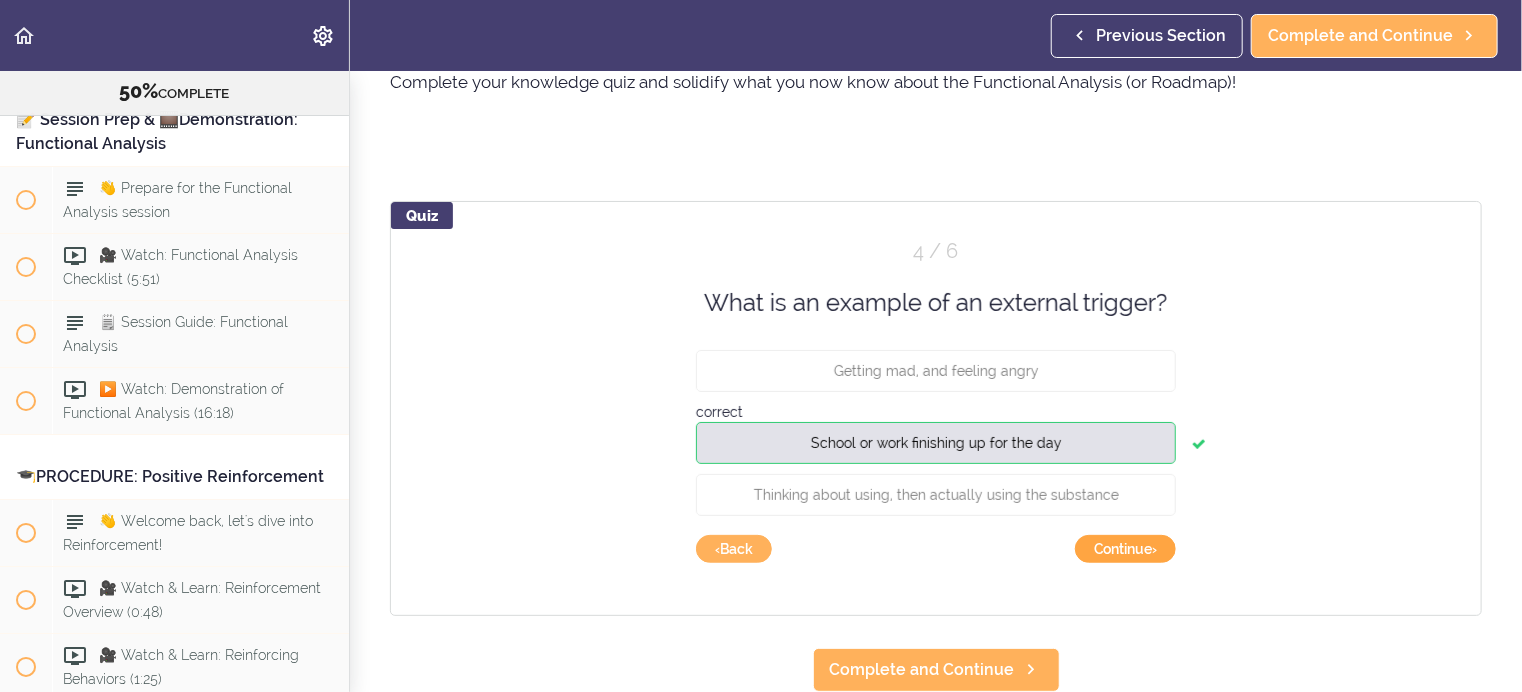 click on "Continue  ›" at bounding box center (1125, 549) 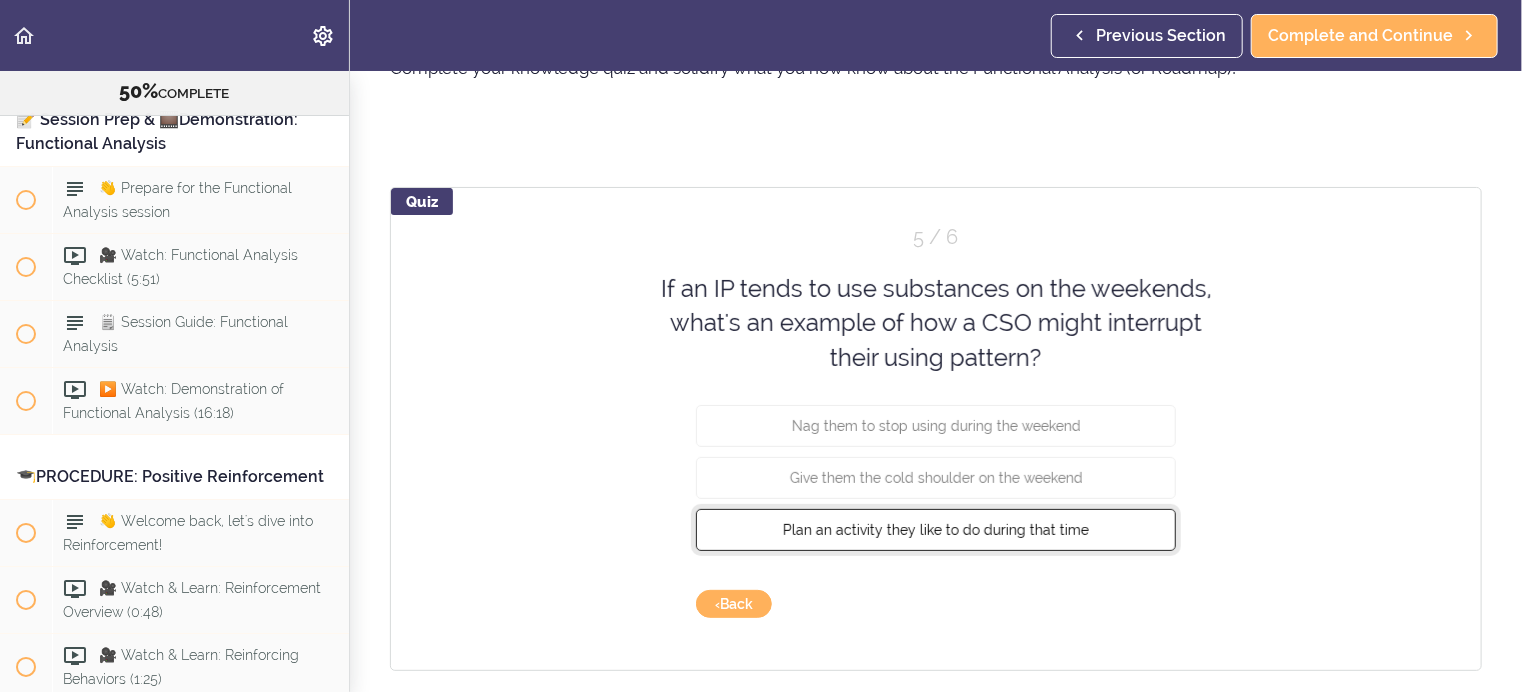 click on "Plan an activity they like to do during that time" at bounding box center [936, 530] 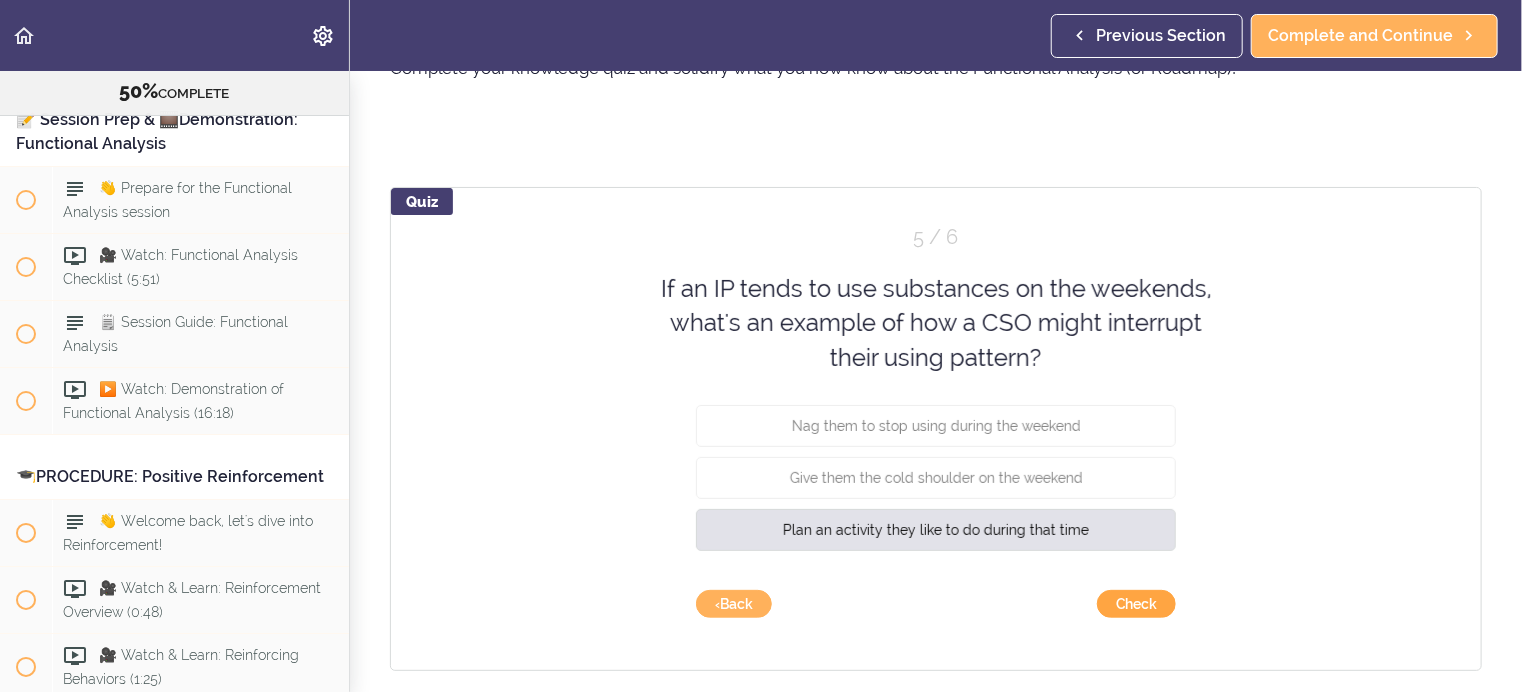click on "Check" at bounding box center [1136, 604] 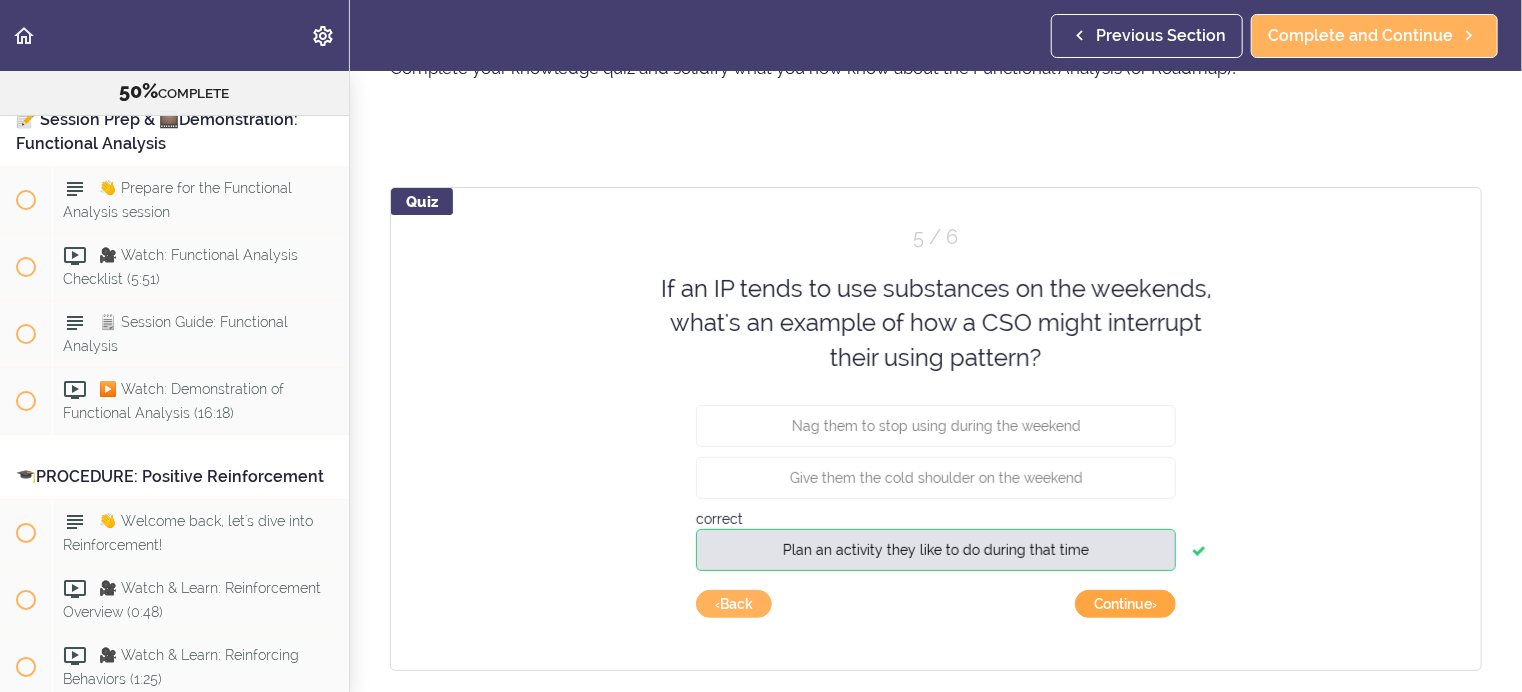 click on "Continue  ›" at bounding box center [1125, 604] 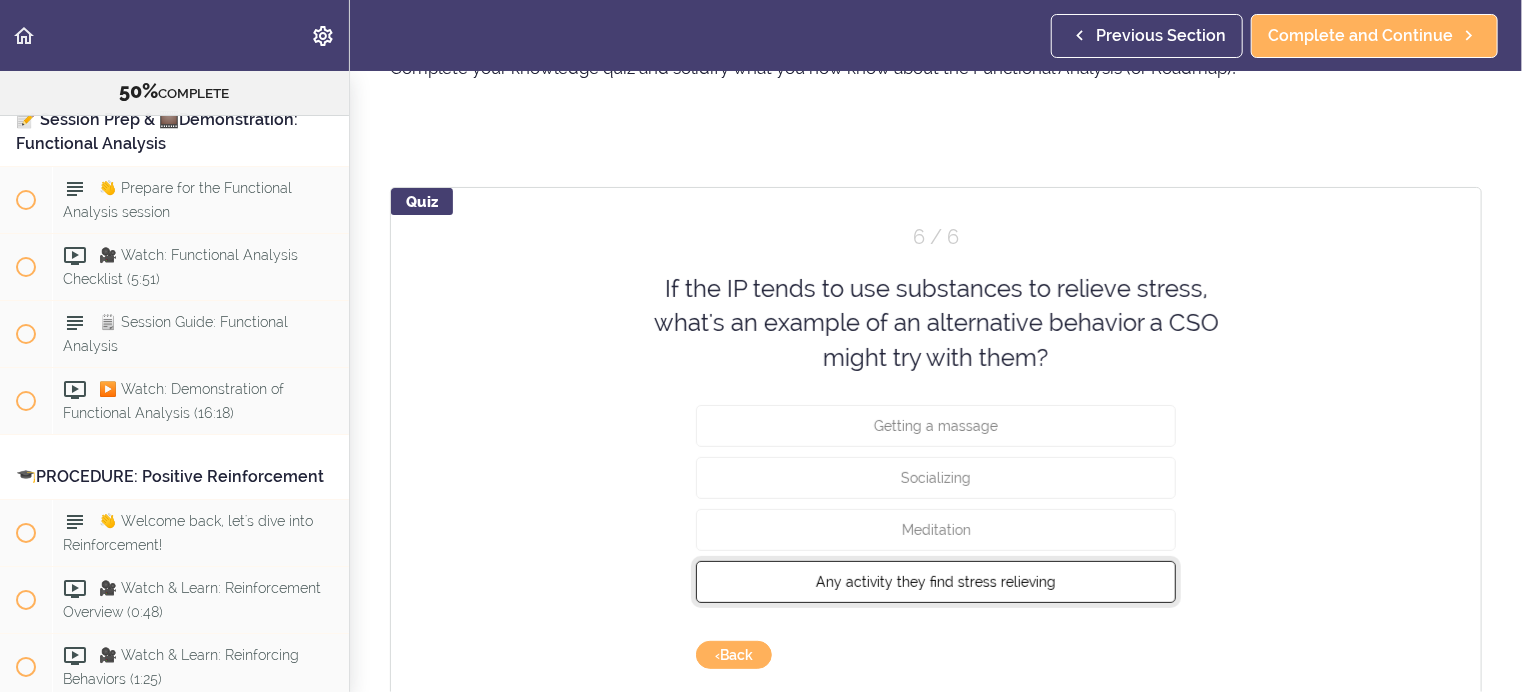 click on "Any activity they find stress relieving" at bounding box center (936, 582) 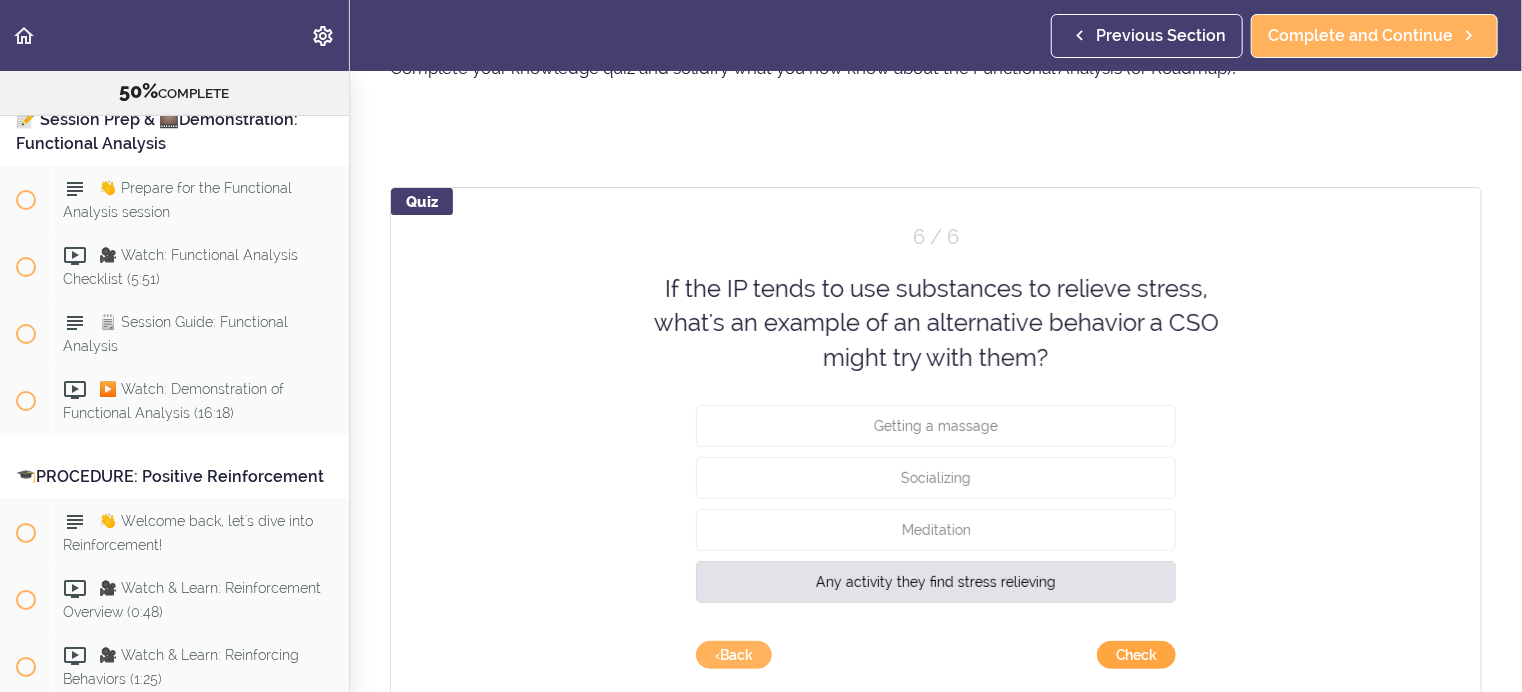 click on "Check" at bounding box center (1136, 655) 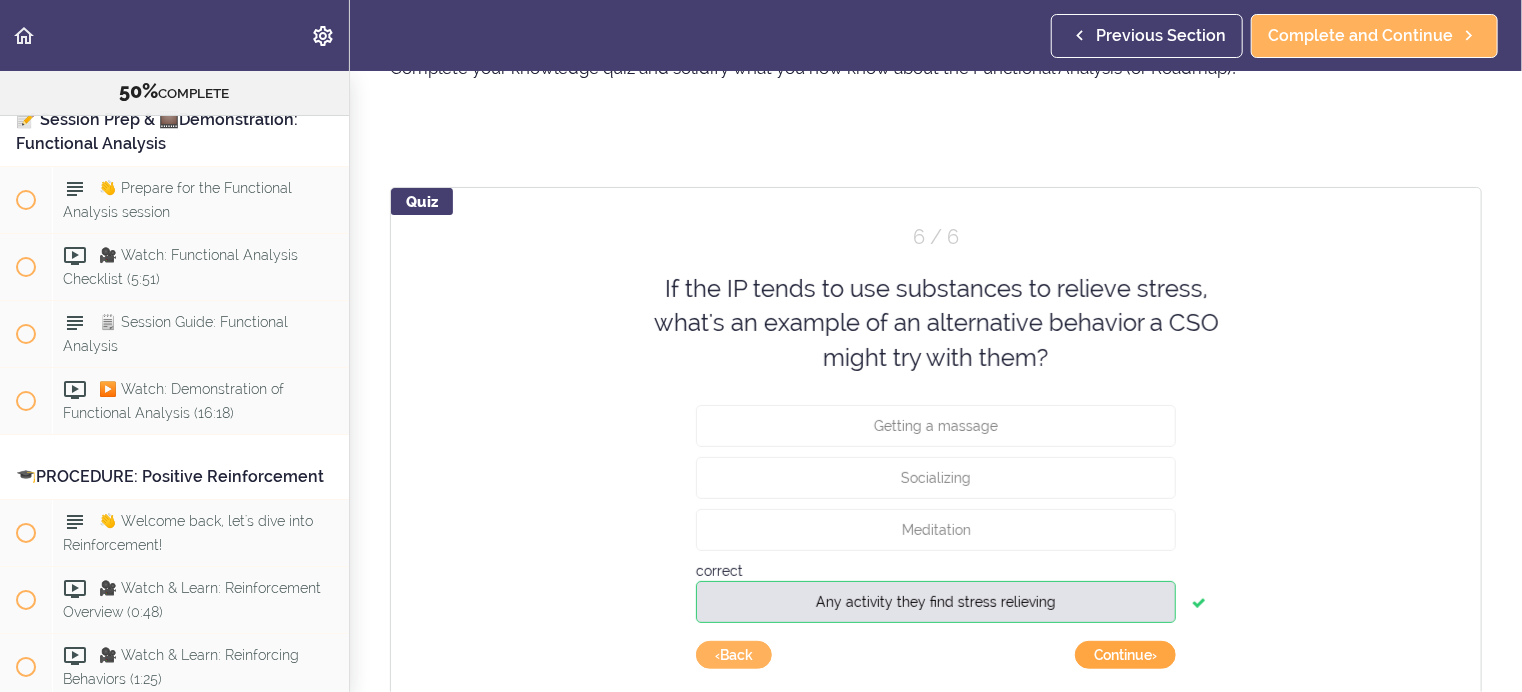 click on "Continue  ›" at bounding box center [1125, 655] 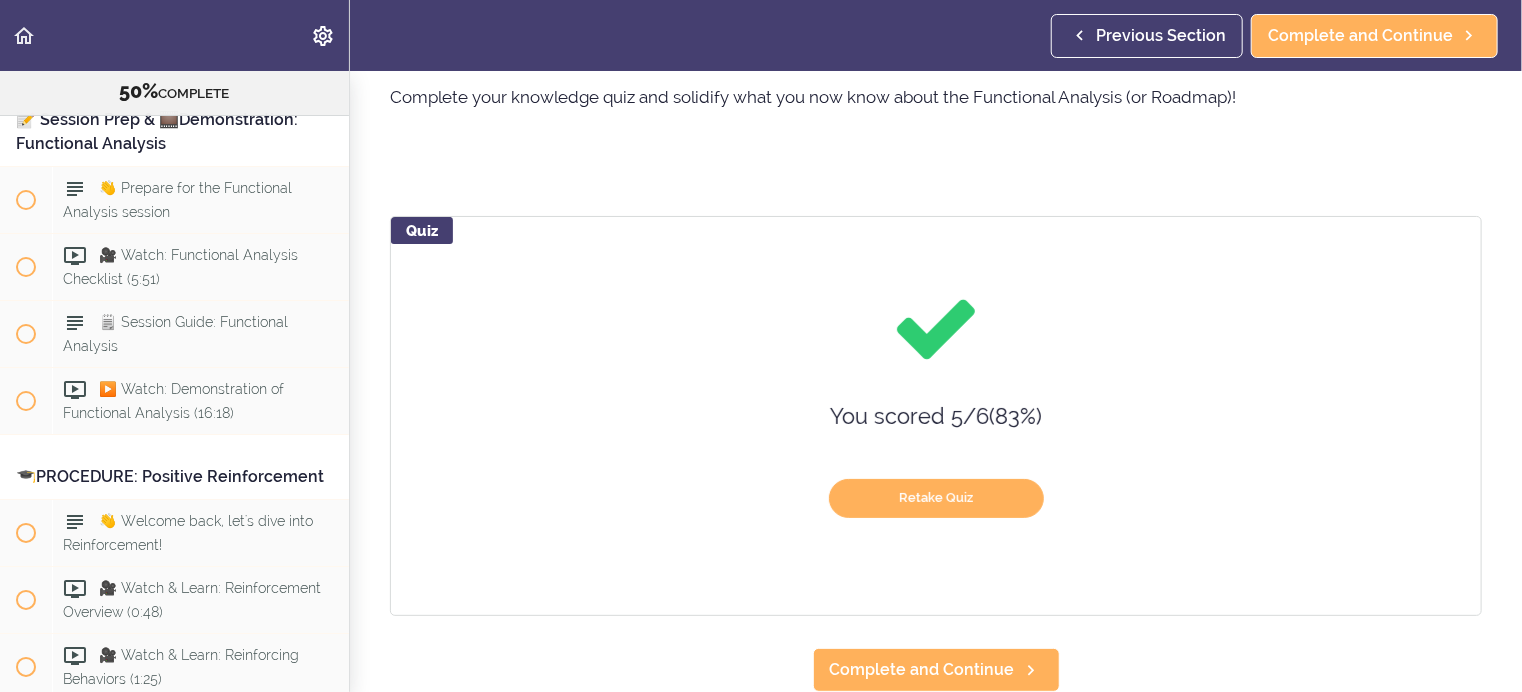 scroll, scrollTop: 93, scrollLeft: 0, axis: vertical 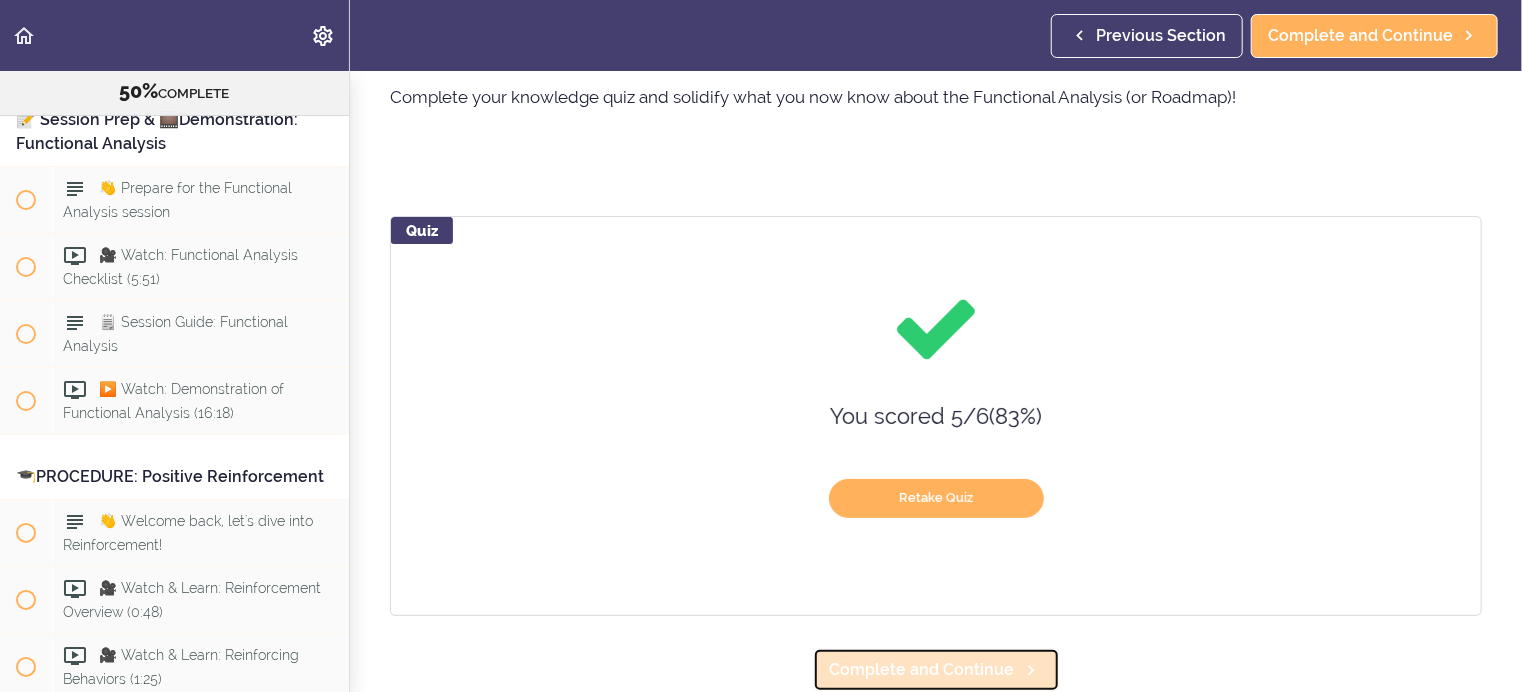 click on "Complete and Continue" at bounding box center [922, 670] 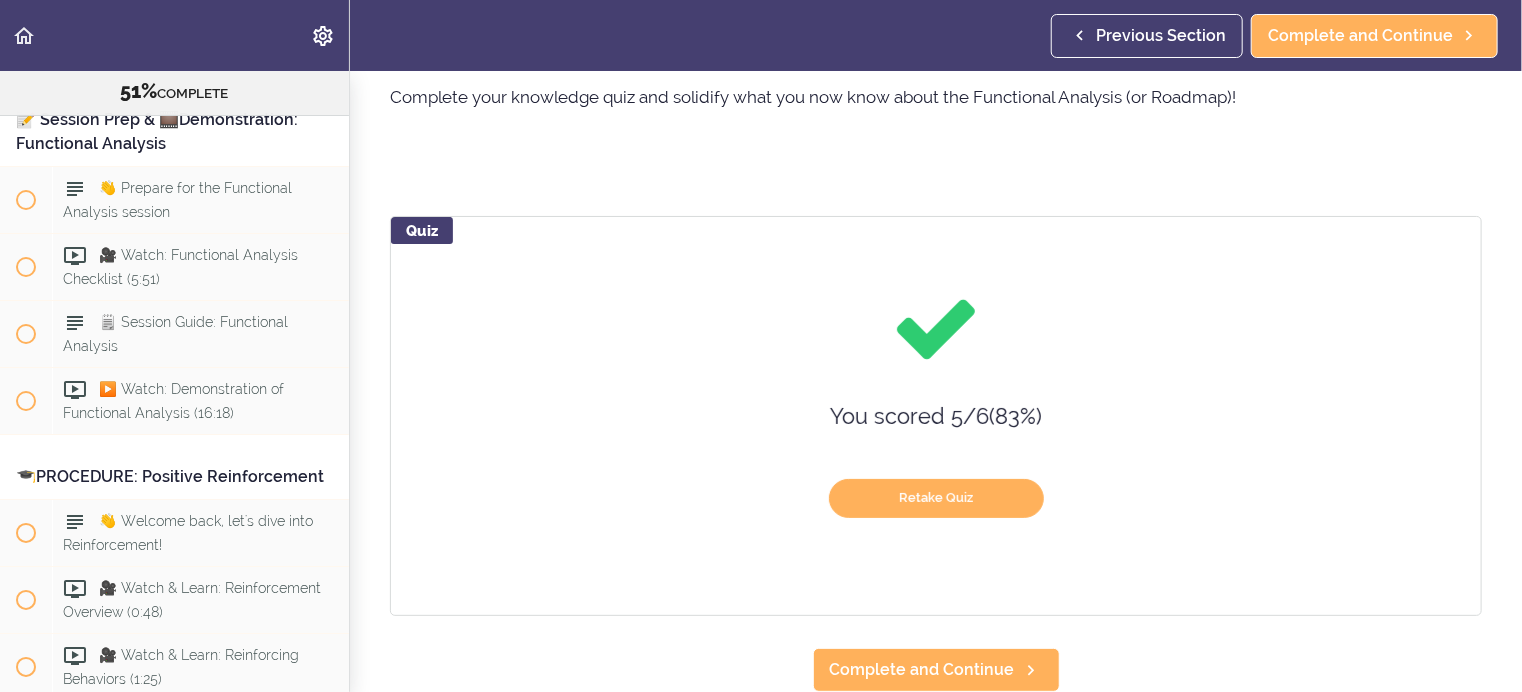 scroll, scrollTop: 10, scrollLeft: 0, axis: vertical 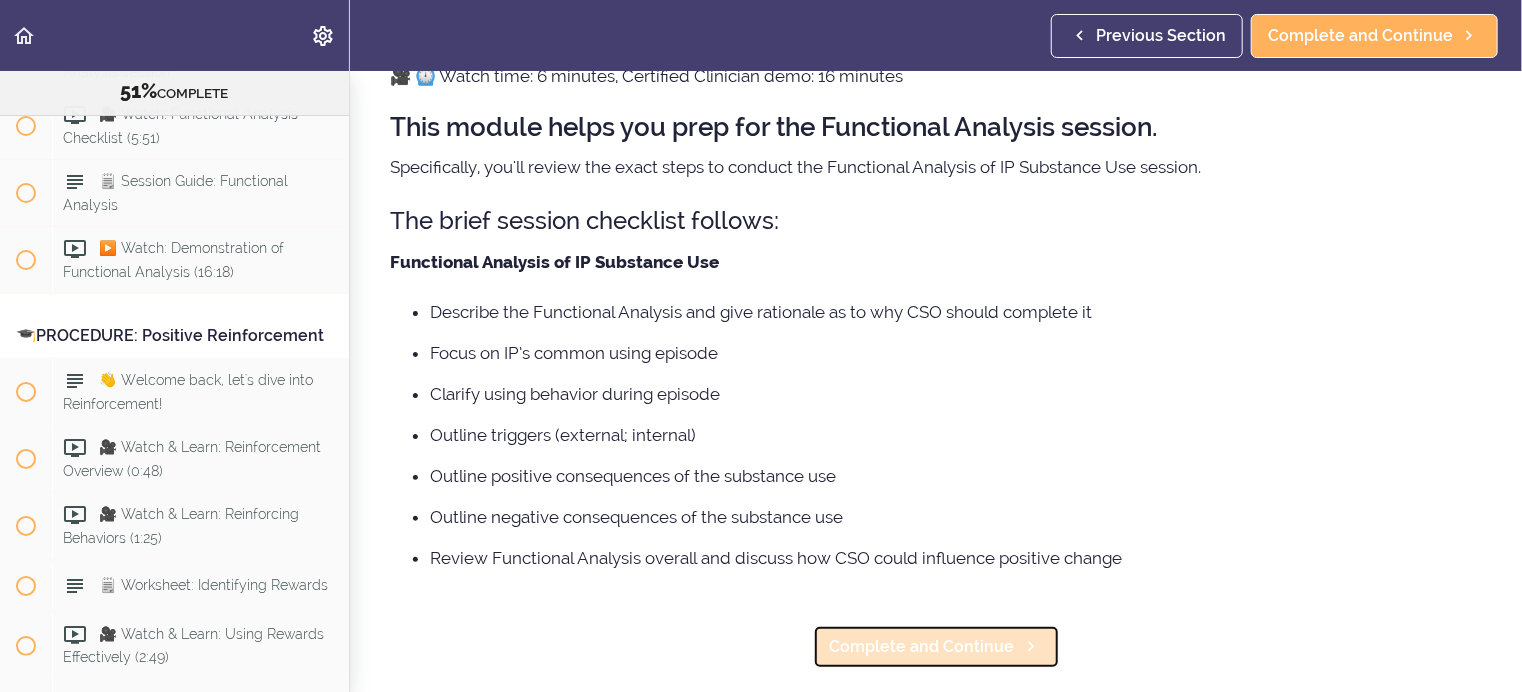 click on "Complete and Continue" at bounding box center [922, 647] 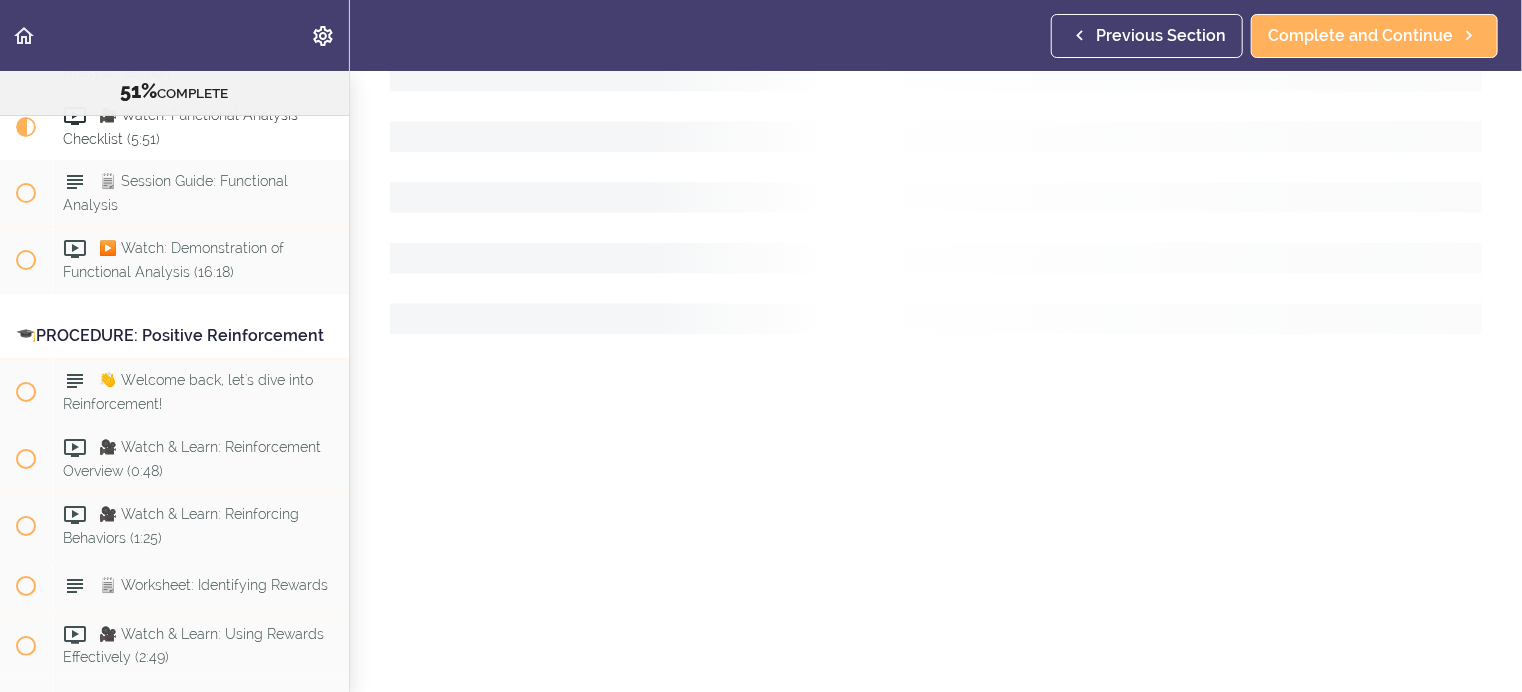 scroll, scrollTop: 0, scrollLeft: 0, axis: both 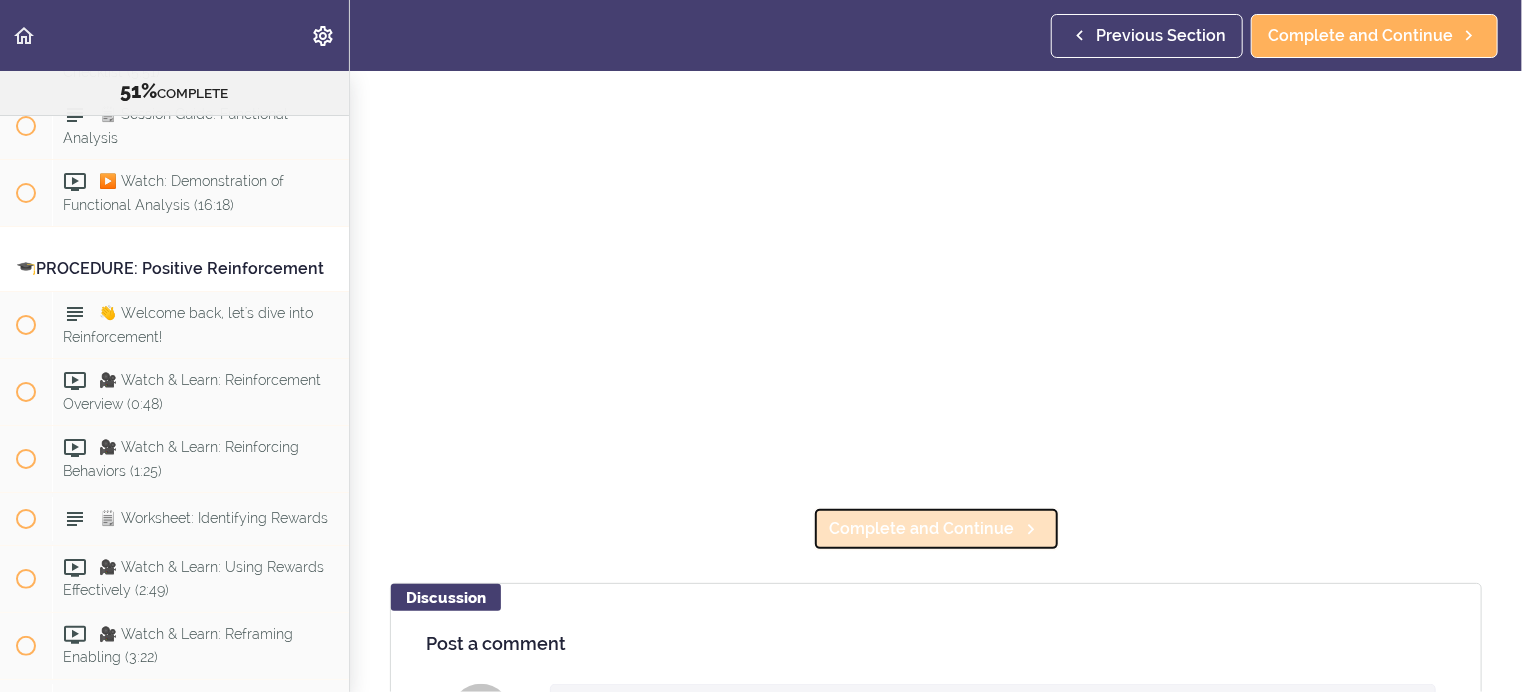 click on "Complete and Continue" at bounding box center [922, 529] 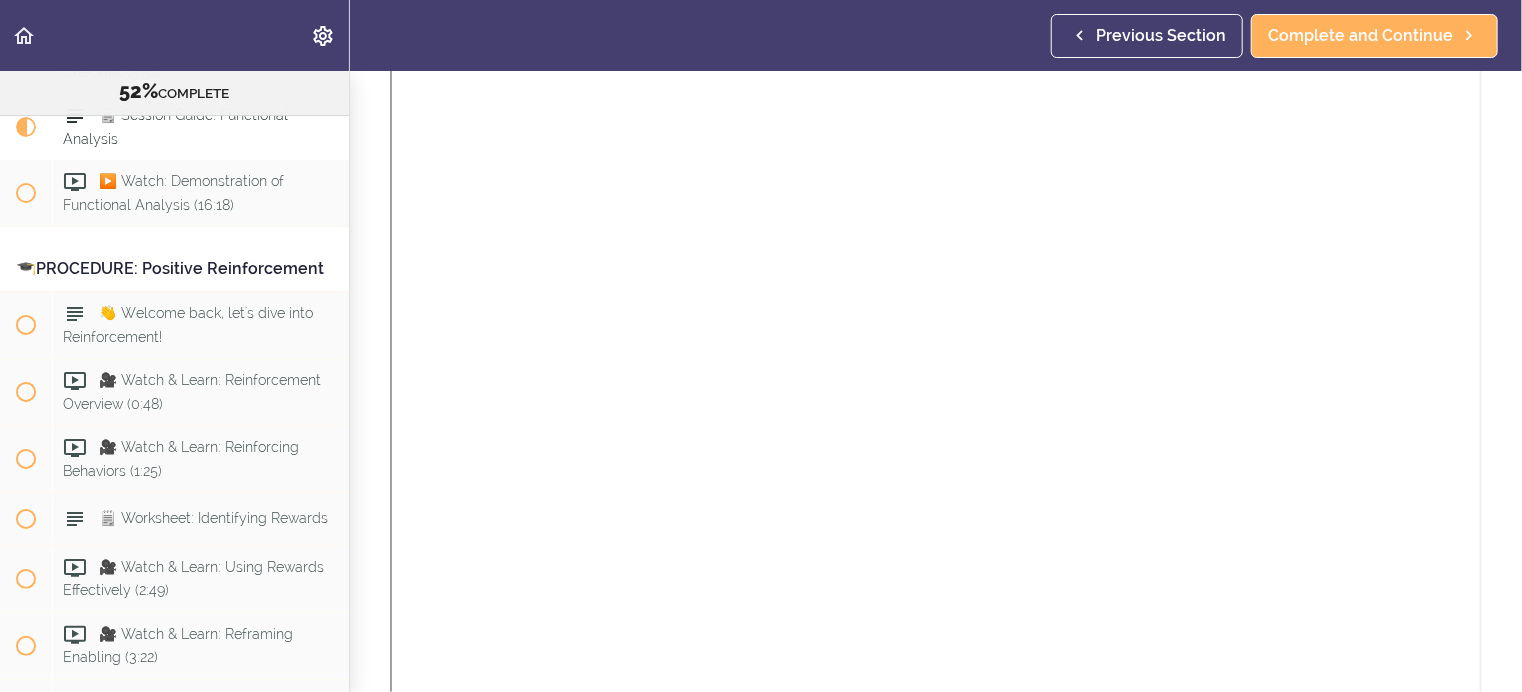 scroll, scrollTop: 0, scrollLeft: 0, axis: both 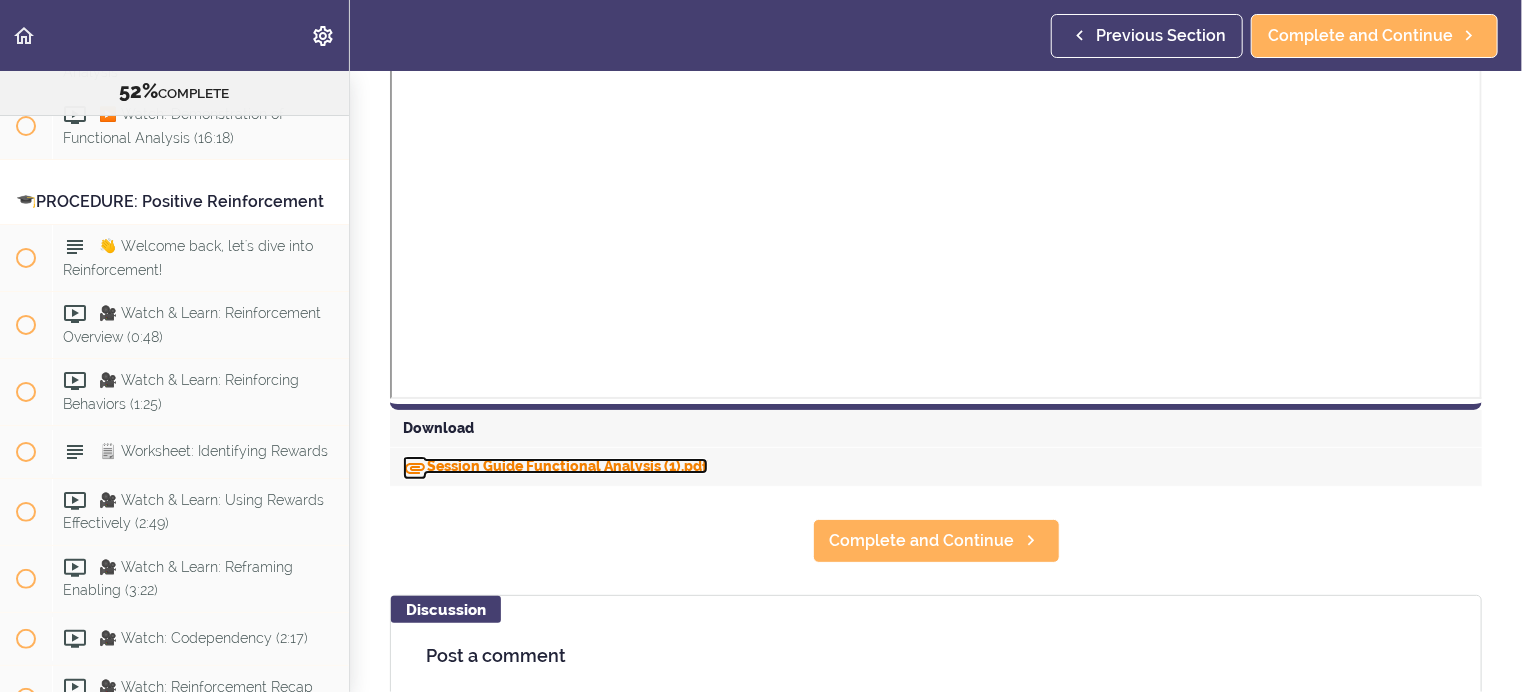 click on "Session Guide Functional Analysis (1).pdf" at bounding box center [555, 466] 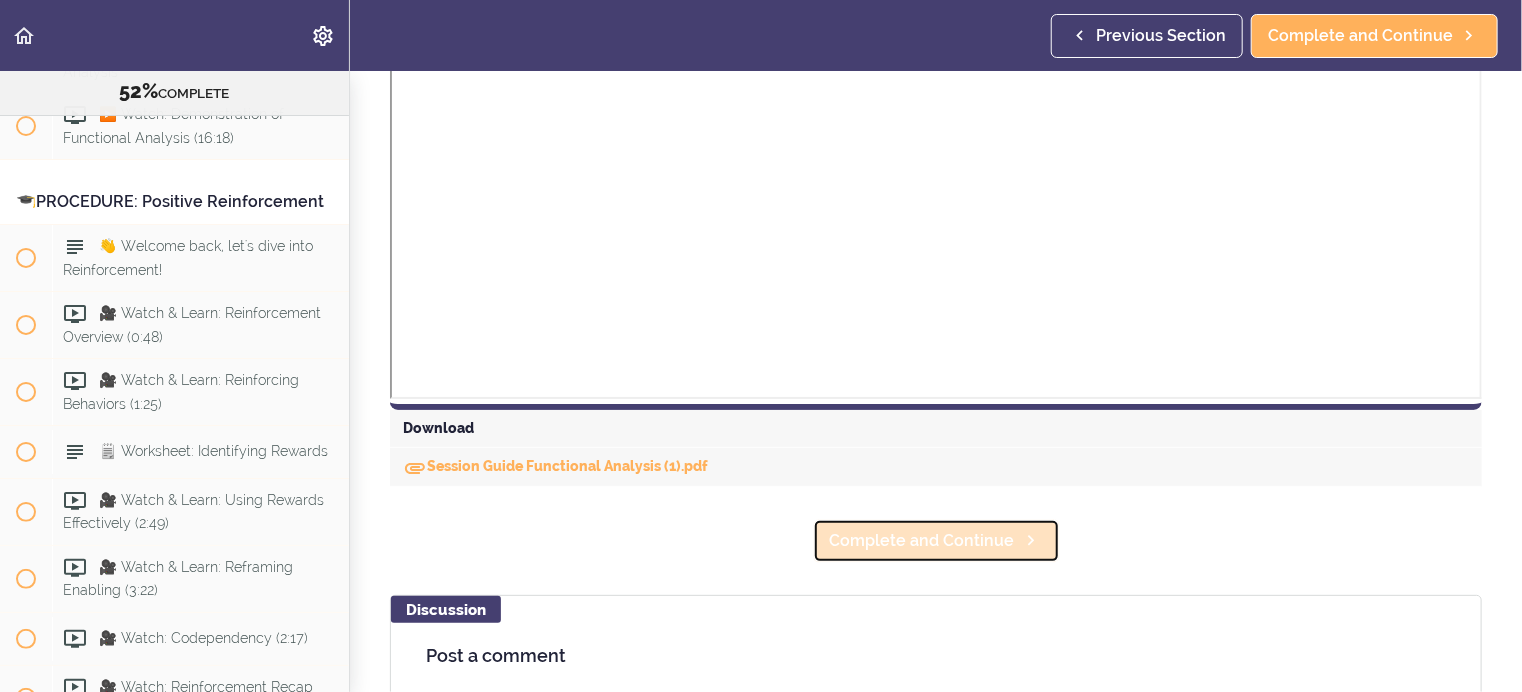 click on "Complete and Continue" at bounding box center [922, 541] 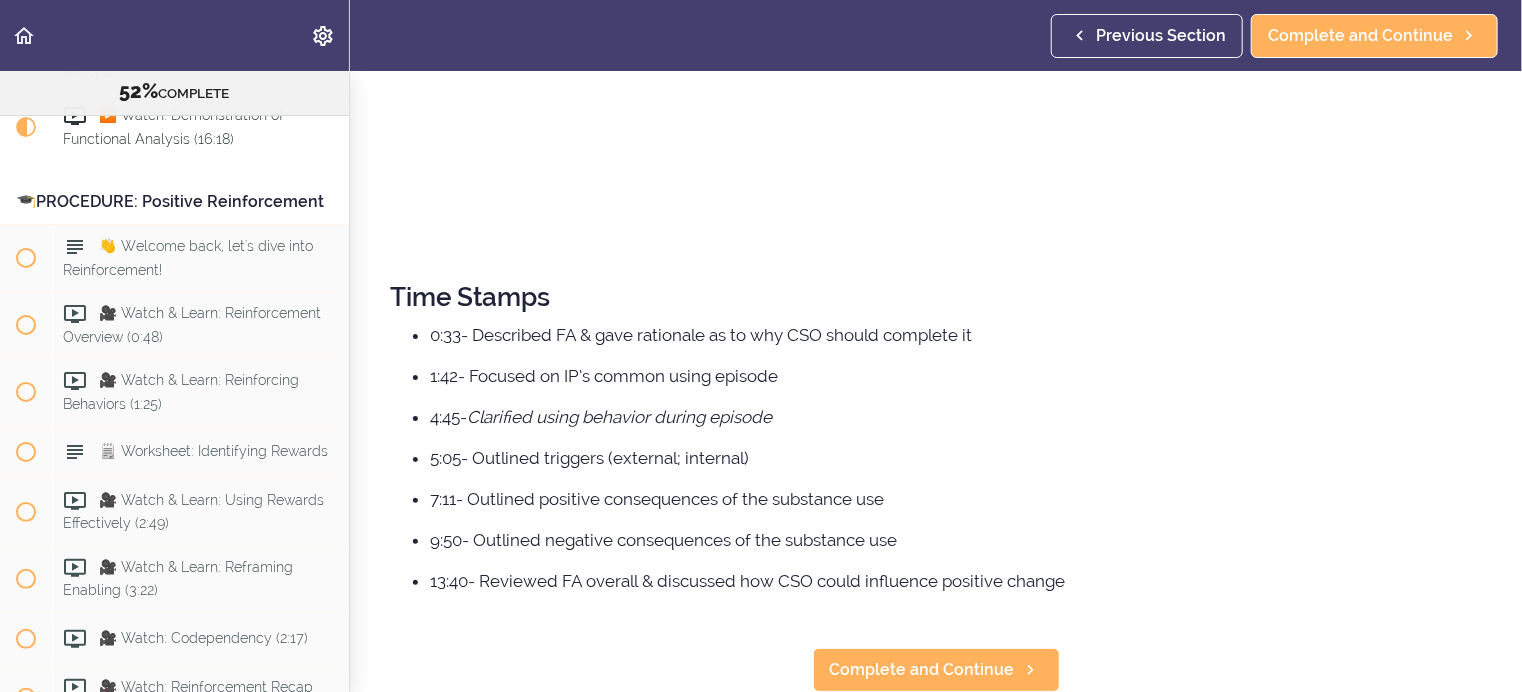 scroll, scrollTop: 0, scrollLeft: 0, axis: both 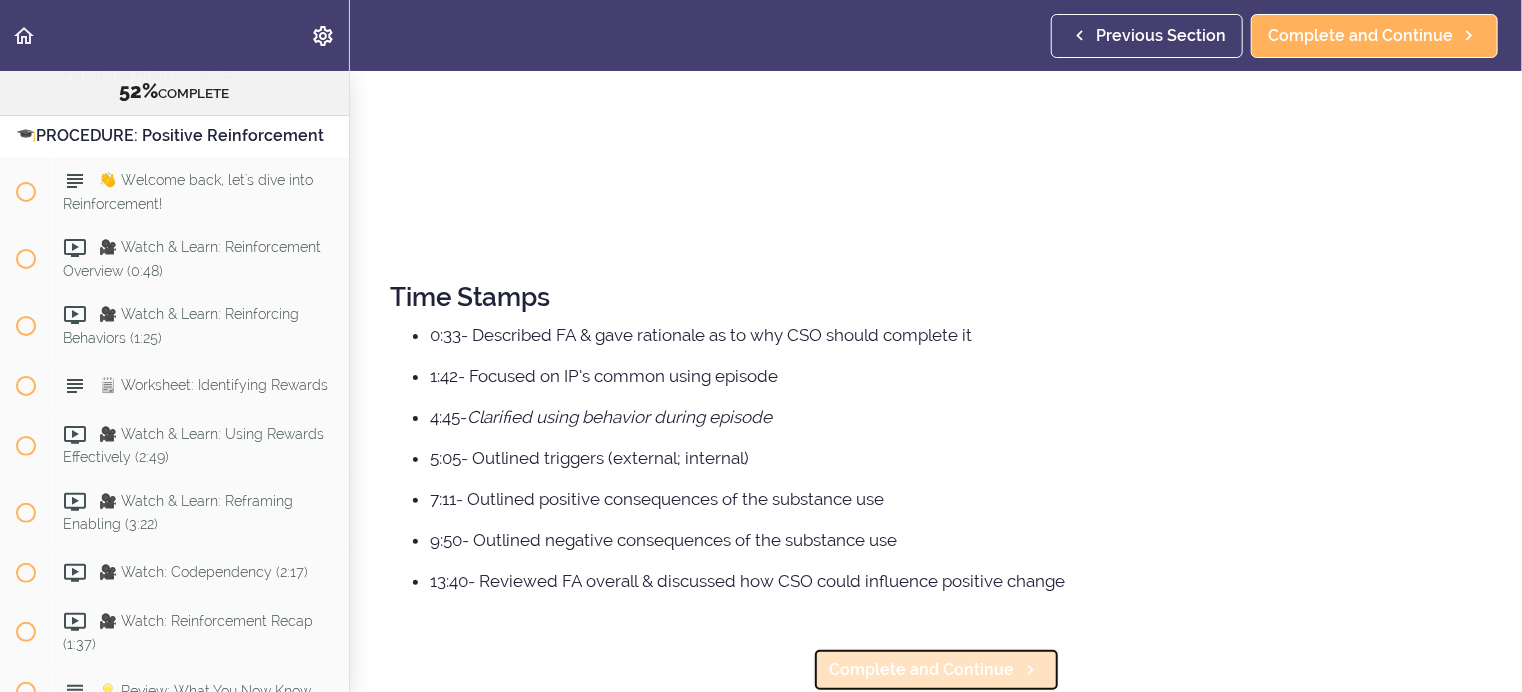 click on "Complete and Continue" at bounding box center (922, 670) 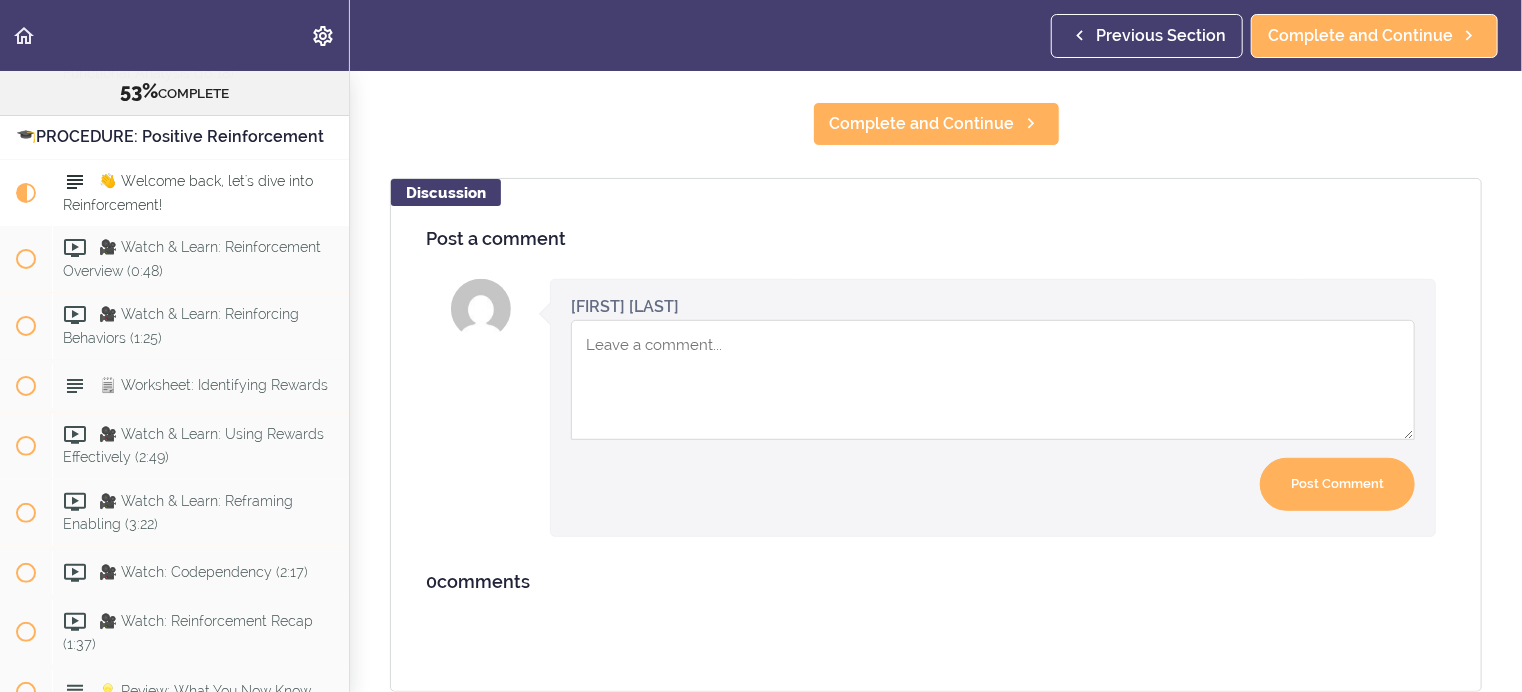 scroll, scrollTop: 0, scrollLeft: 0, axis: both 